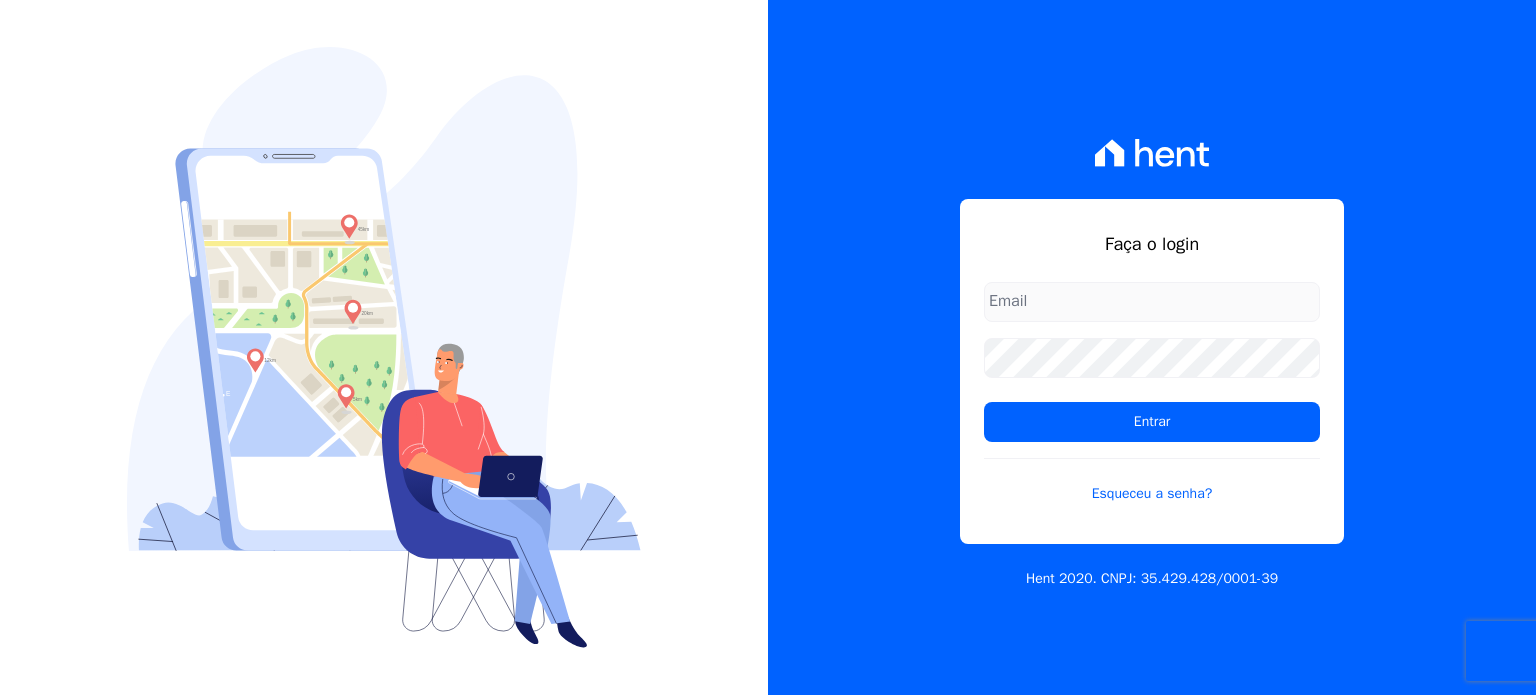 scroll, scrollTop: 0, scrollLeft: 0, axis: both 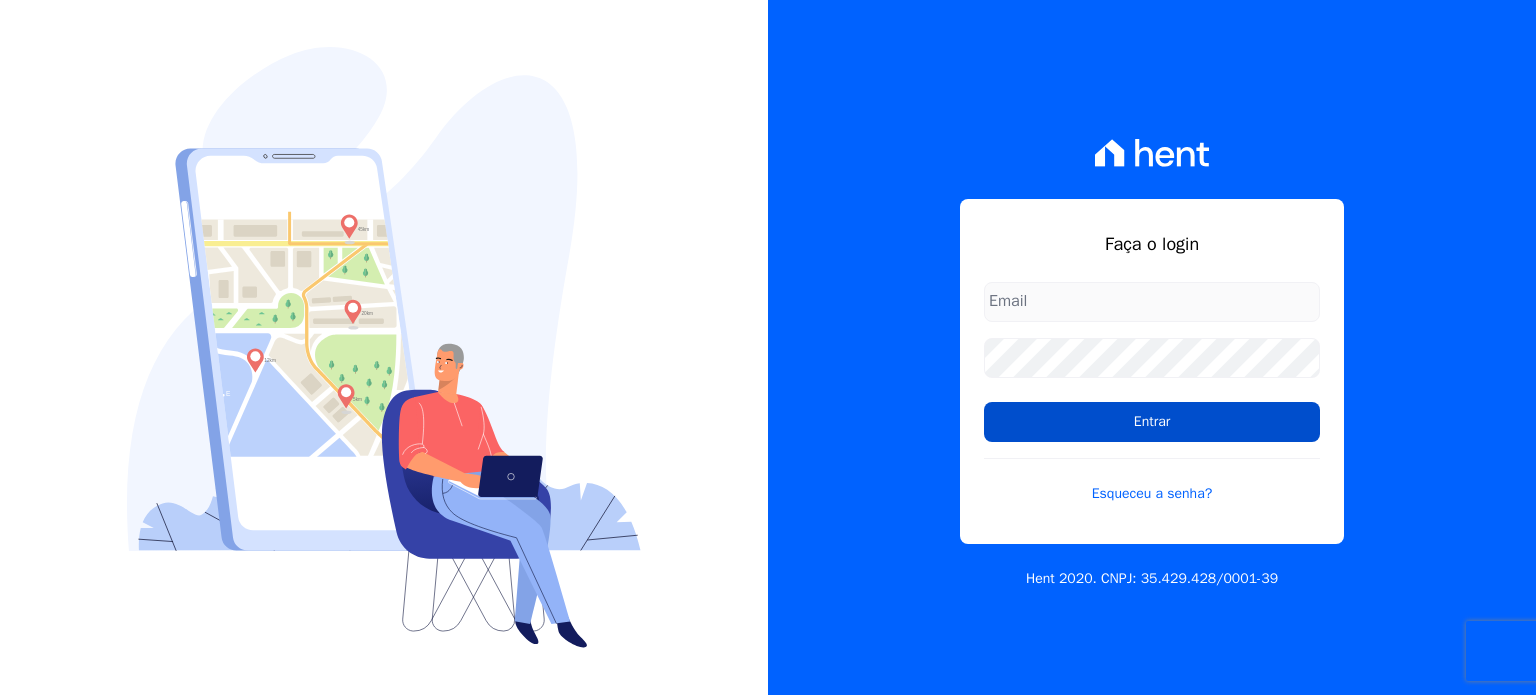 type on "[EMAIL]" 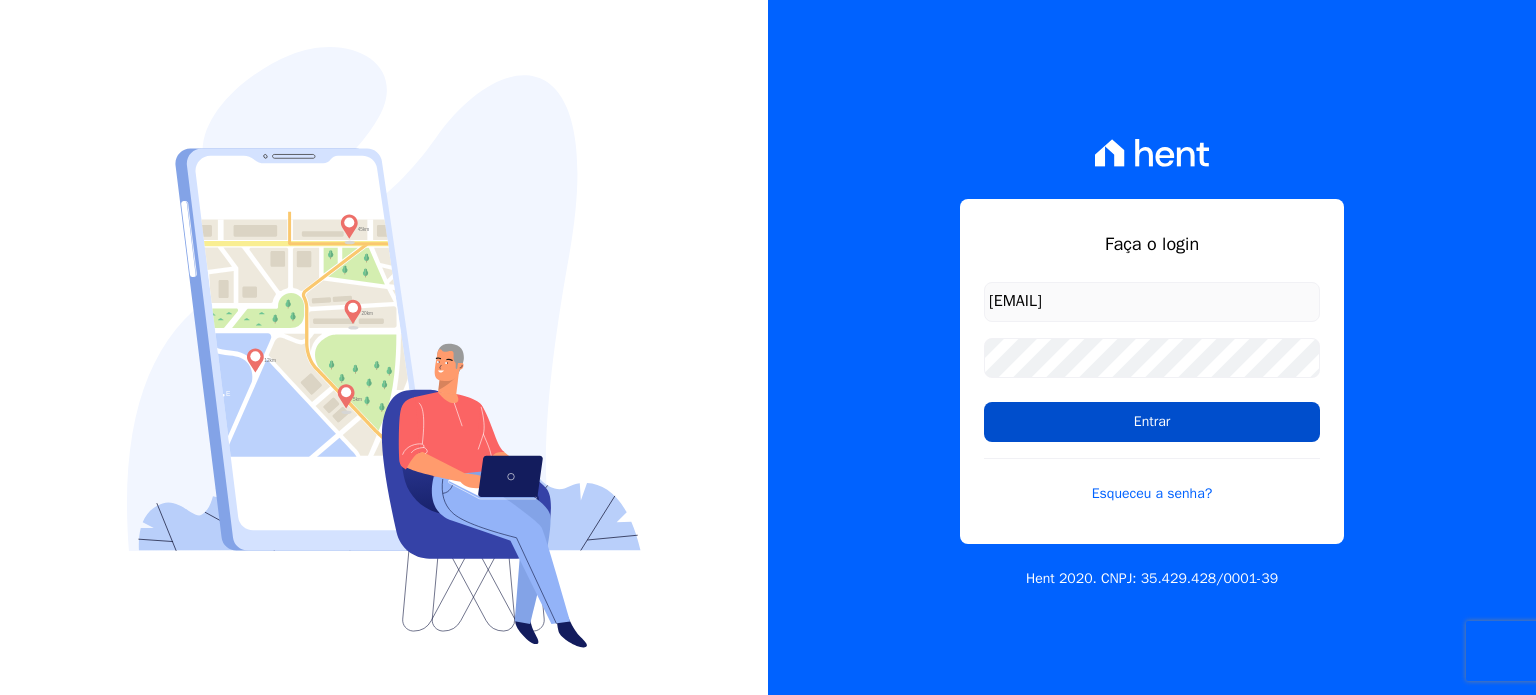 click on "Entrar" at bounding box center [1152, 422] 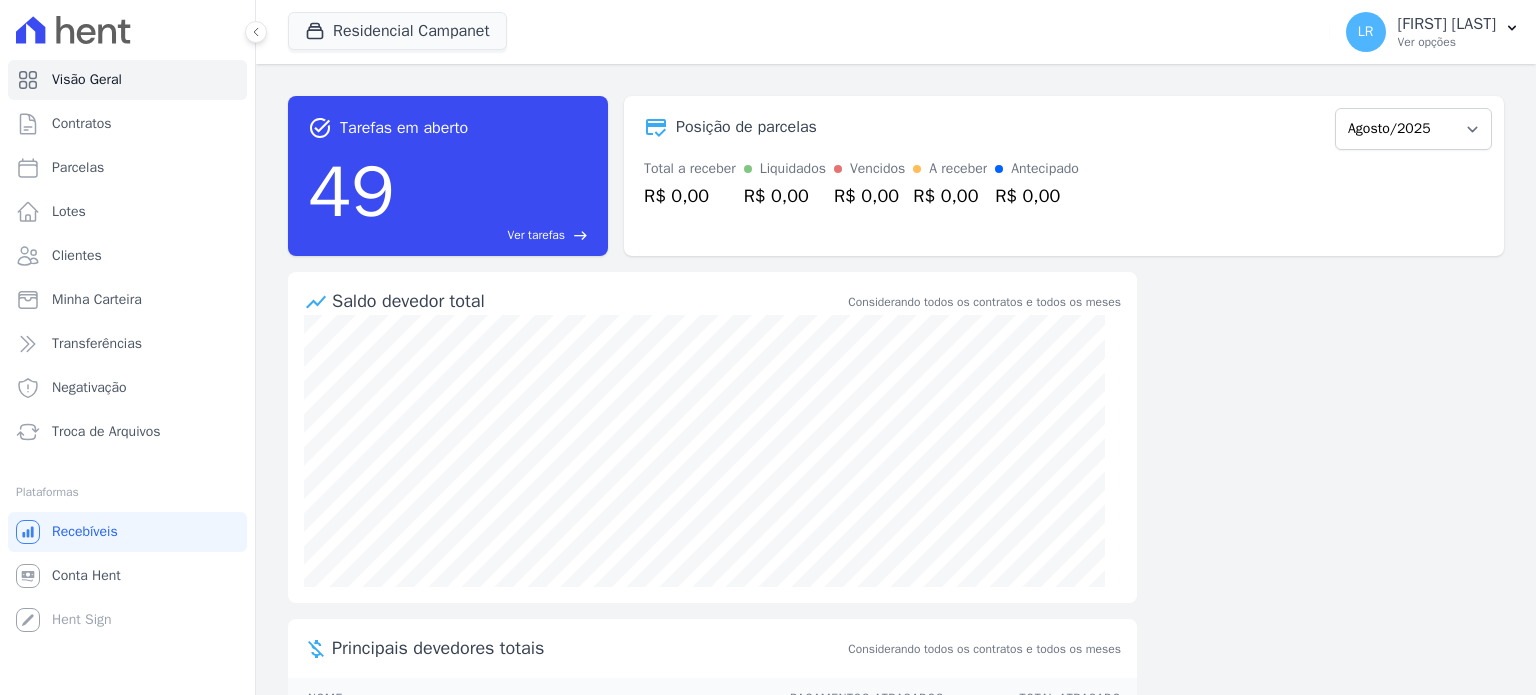 scroll, scrollTop: 0, scrollLeft: 0, axis: both 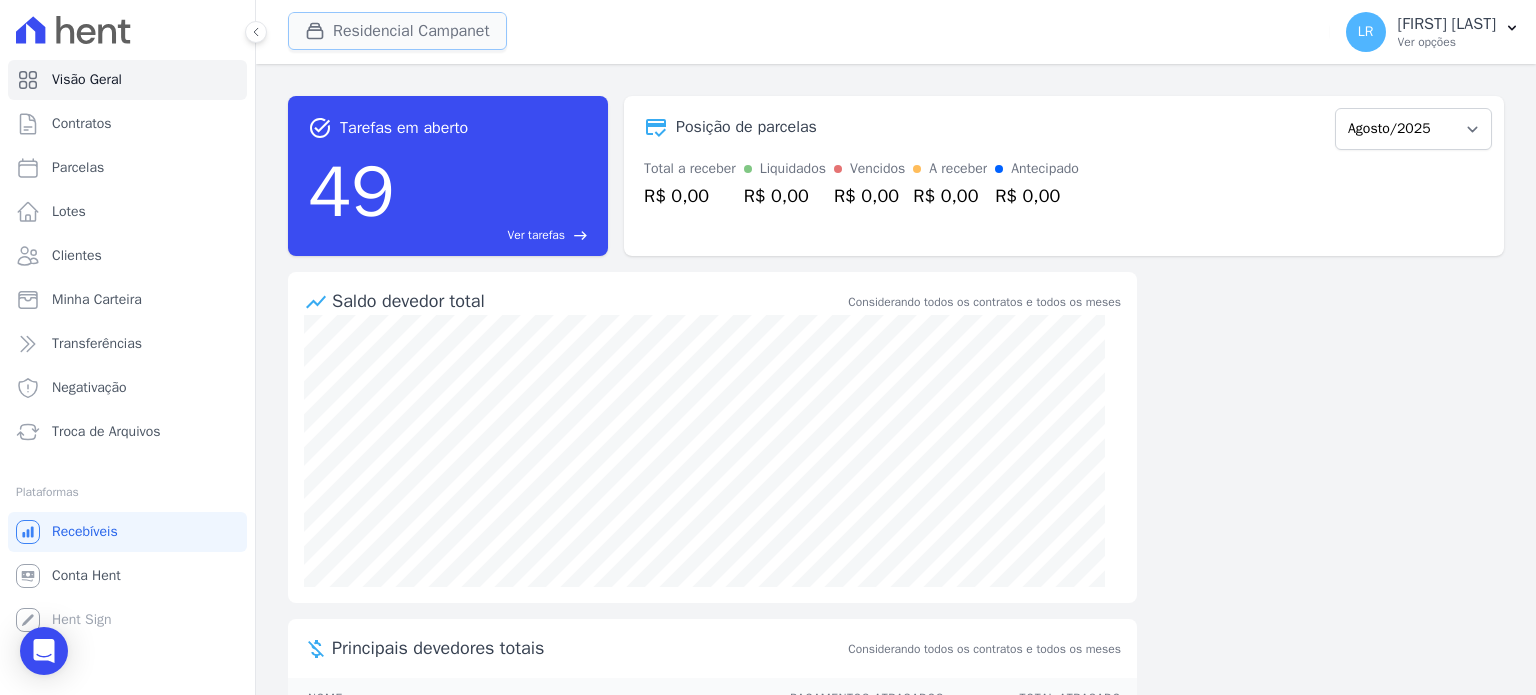 click on "Residencial Campanet" at bounding box center [397, 31] 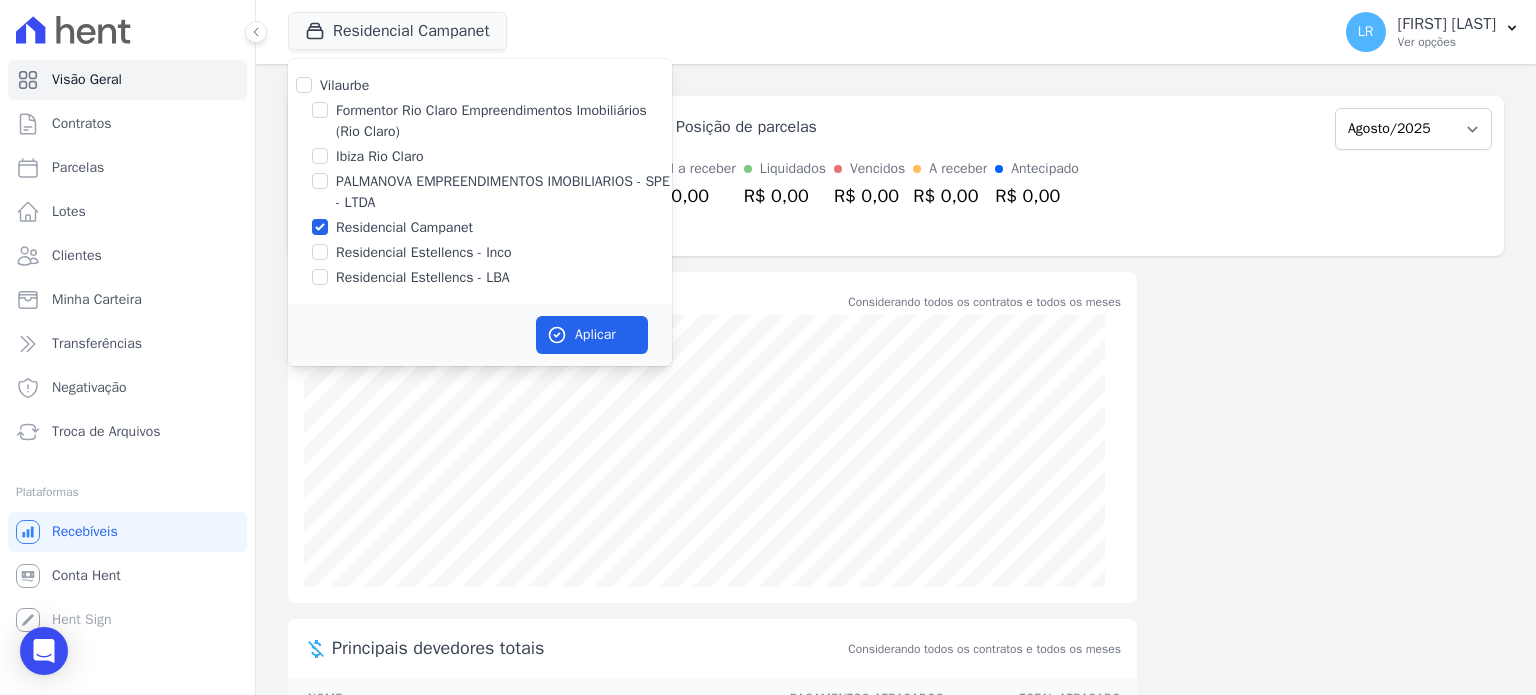 click on "Residencial Estellencs - LBA" at bounding box center [423, 277] 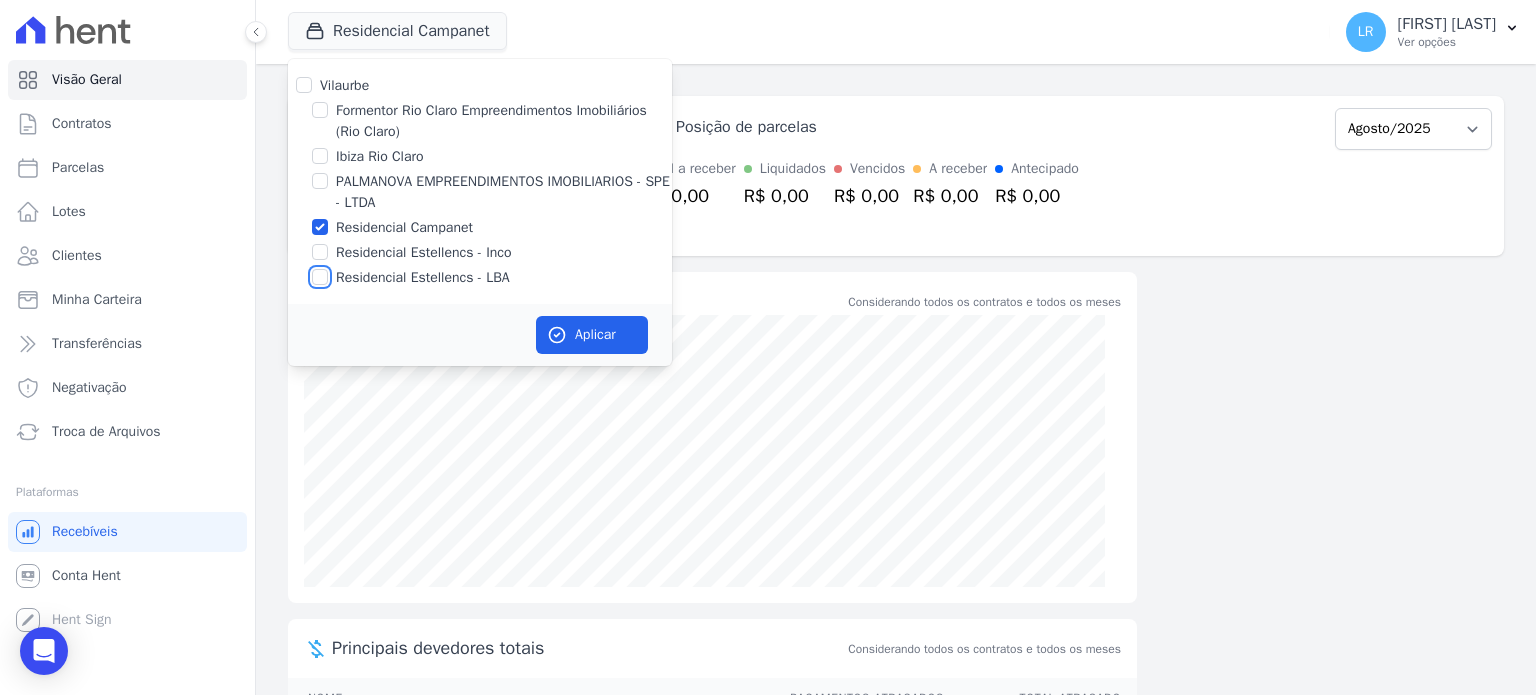 checkbox on "true" 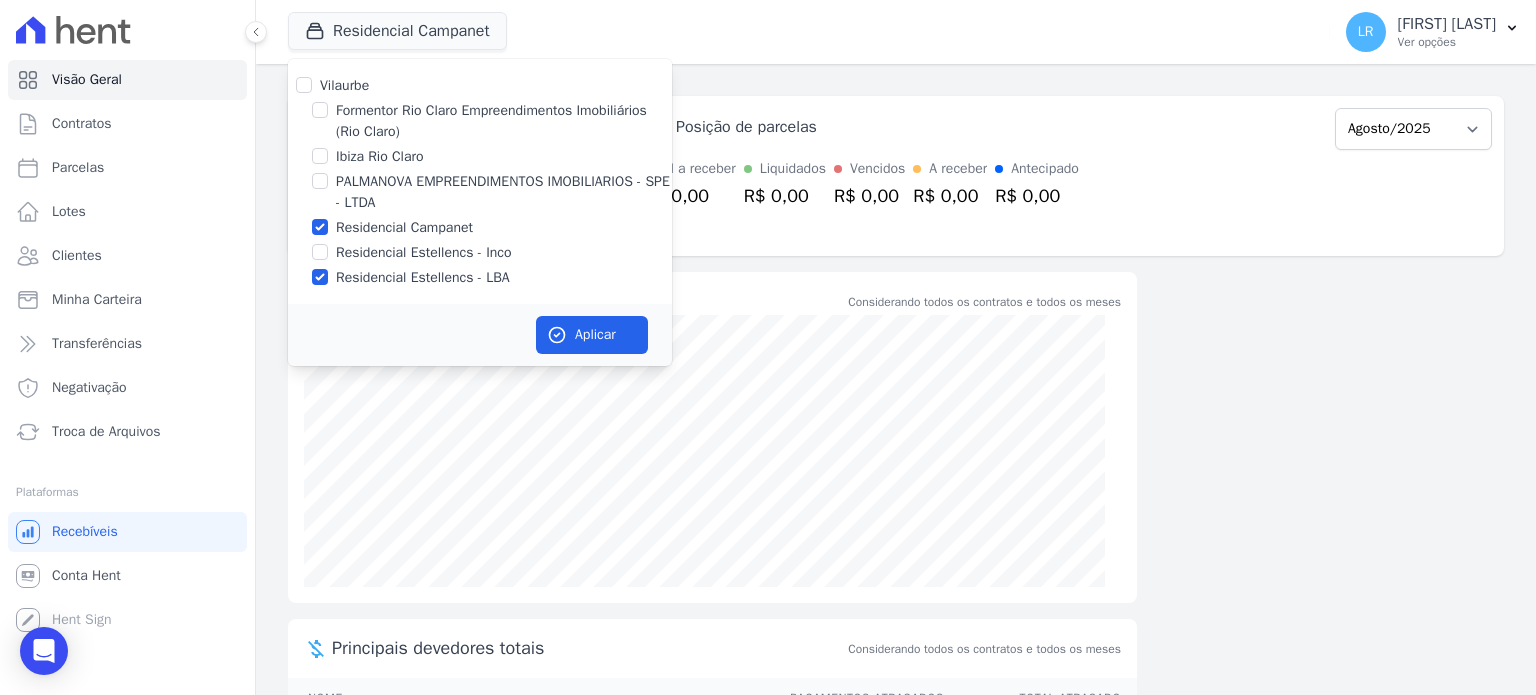 click on "Residencial Campanet" at bounding box center (404, 227) 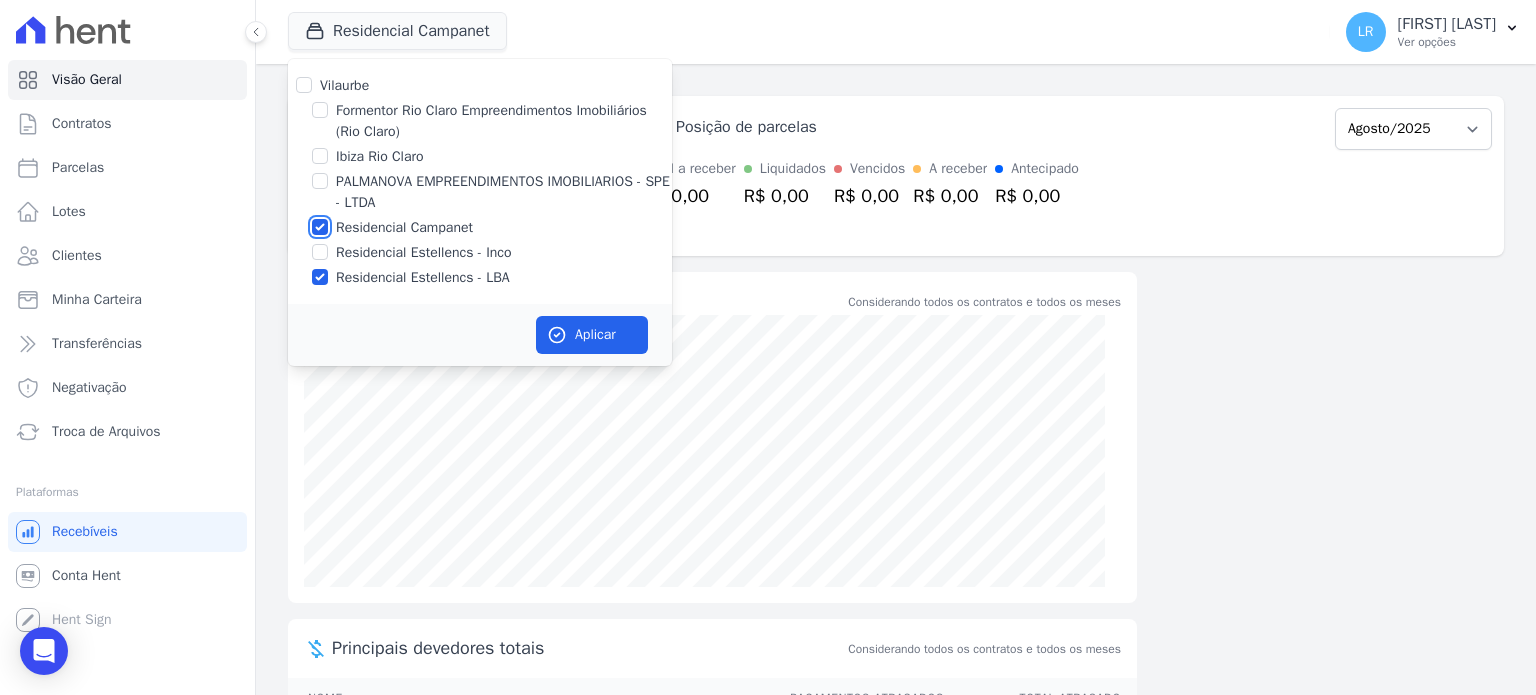 checkbox on "false" 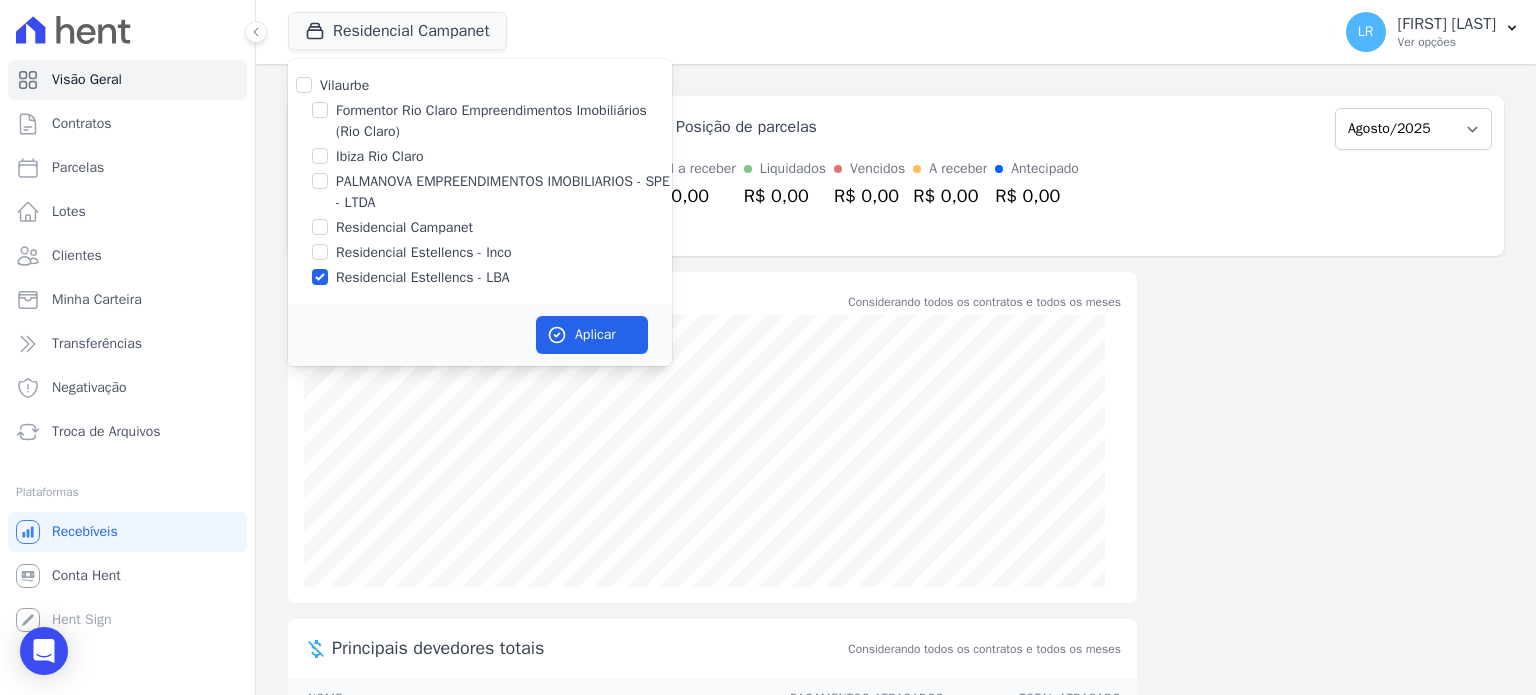 click on "Residencial Estellencs - LBA" at bounding box center (423, 277) 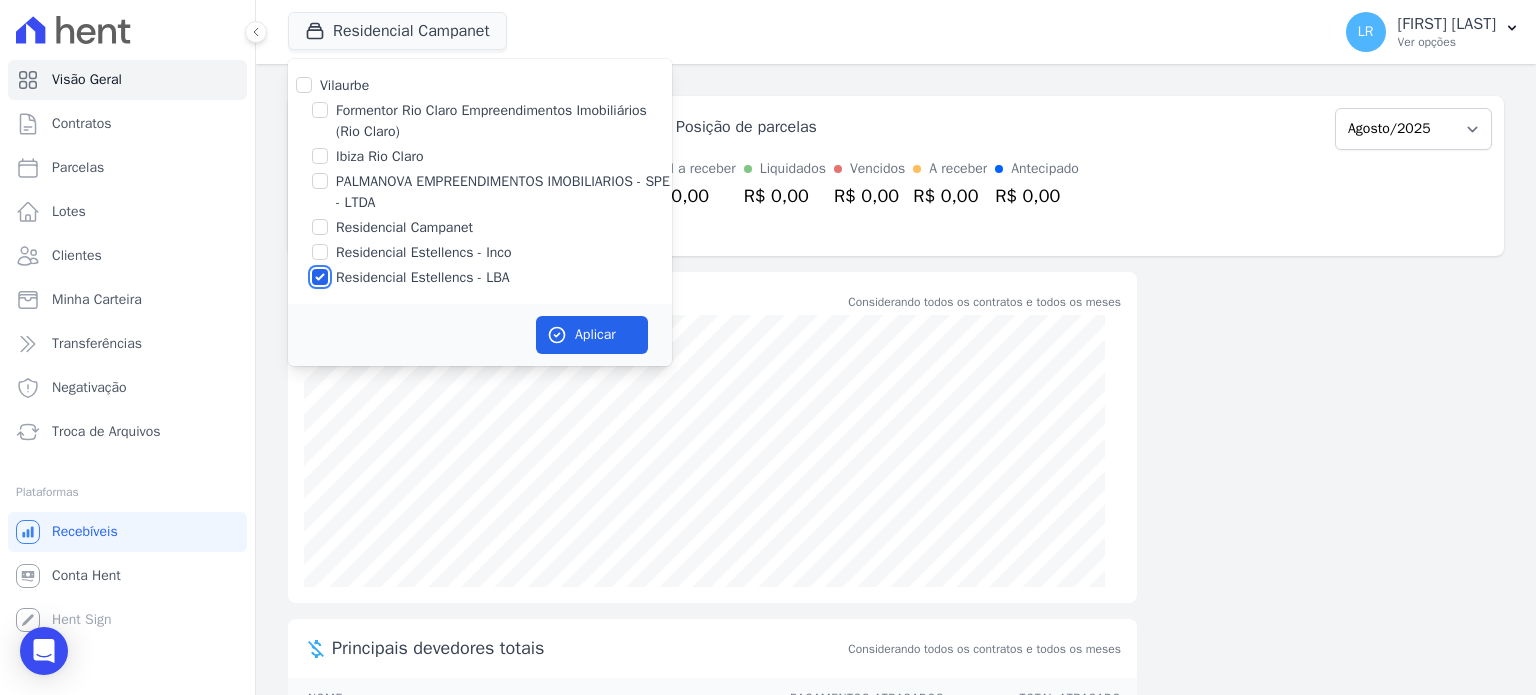 click on "Residencial Estellencs - LBA" at bounding box center [320, 277] 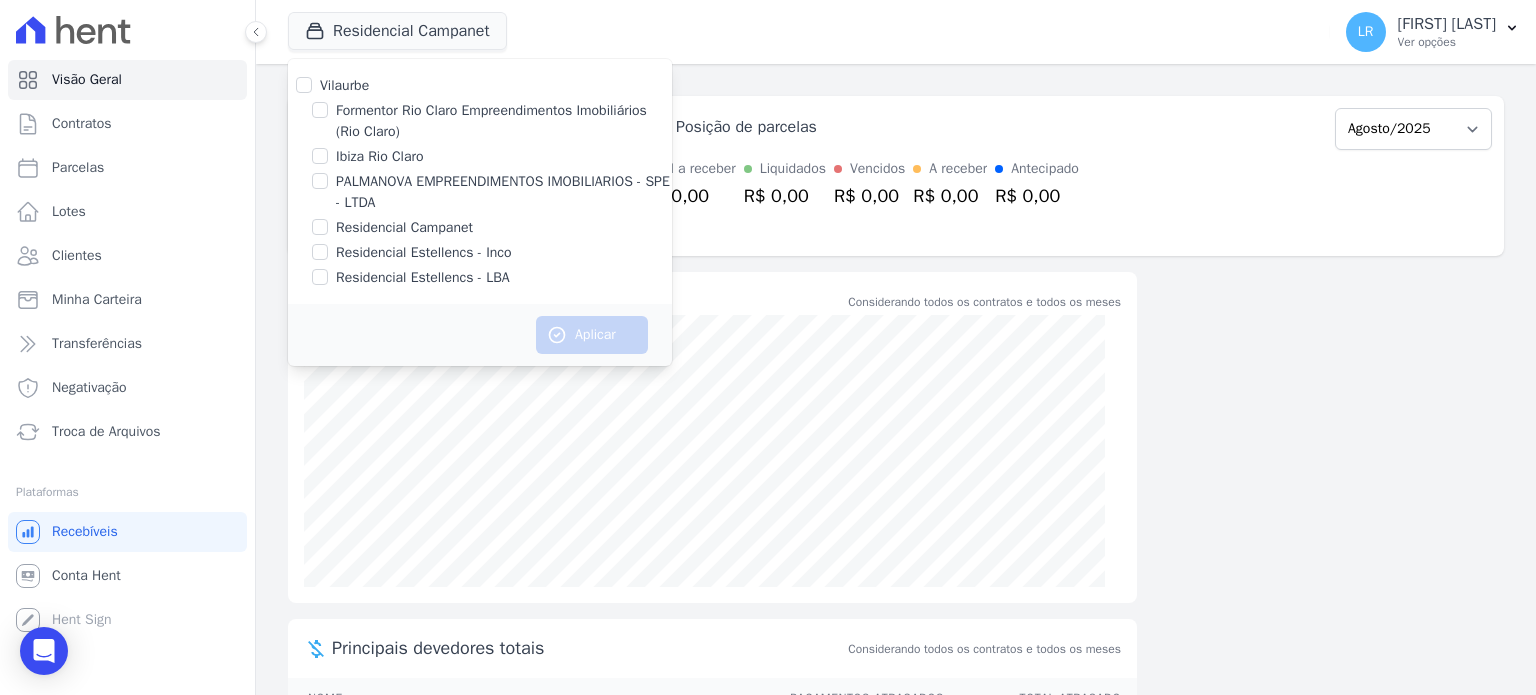 click on "PALMANOVA EMPREENDIMENTOS IMOBILIARIOS - SPE - LTDA" at bounding box center [504, 192] 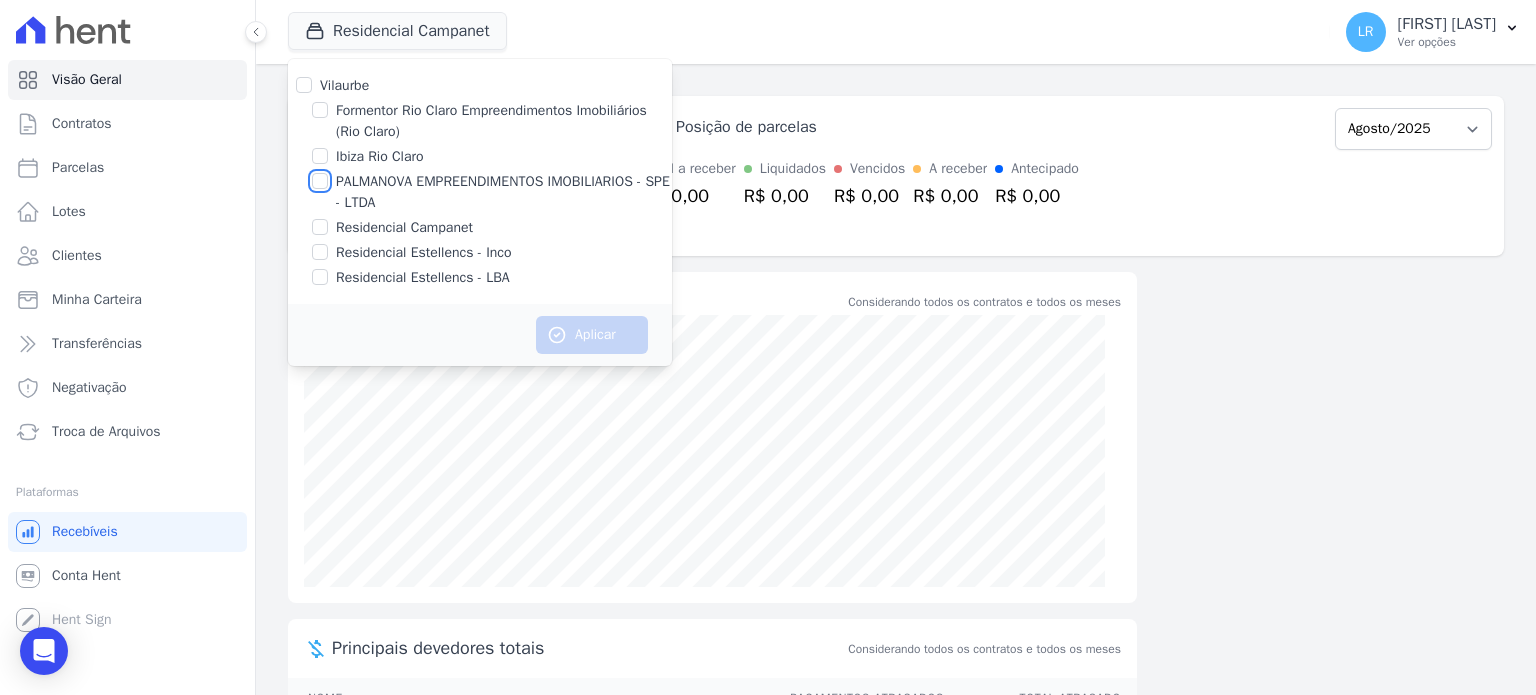 click on "PALMANOVA EMPREENDIMENTOS IMOBILIARIOS - SPE - LTDA" at bounding box center [320, 181] 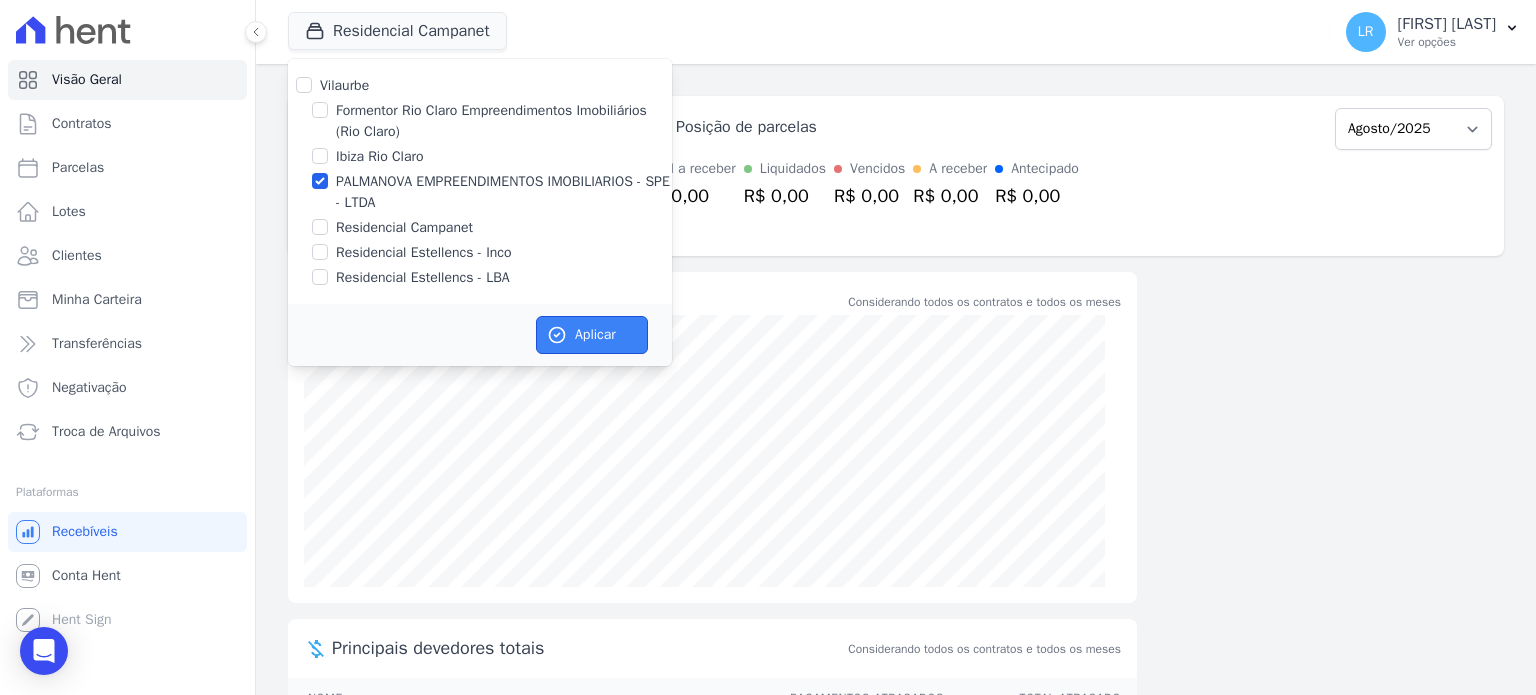 click on "Aplicar" at bounding box center (592, 335) 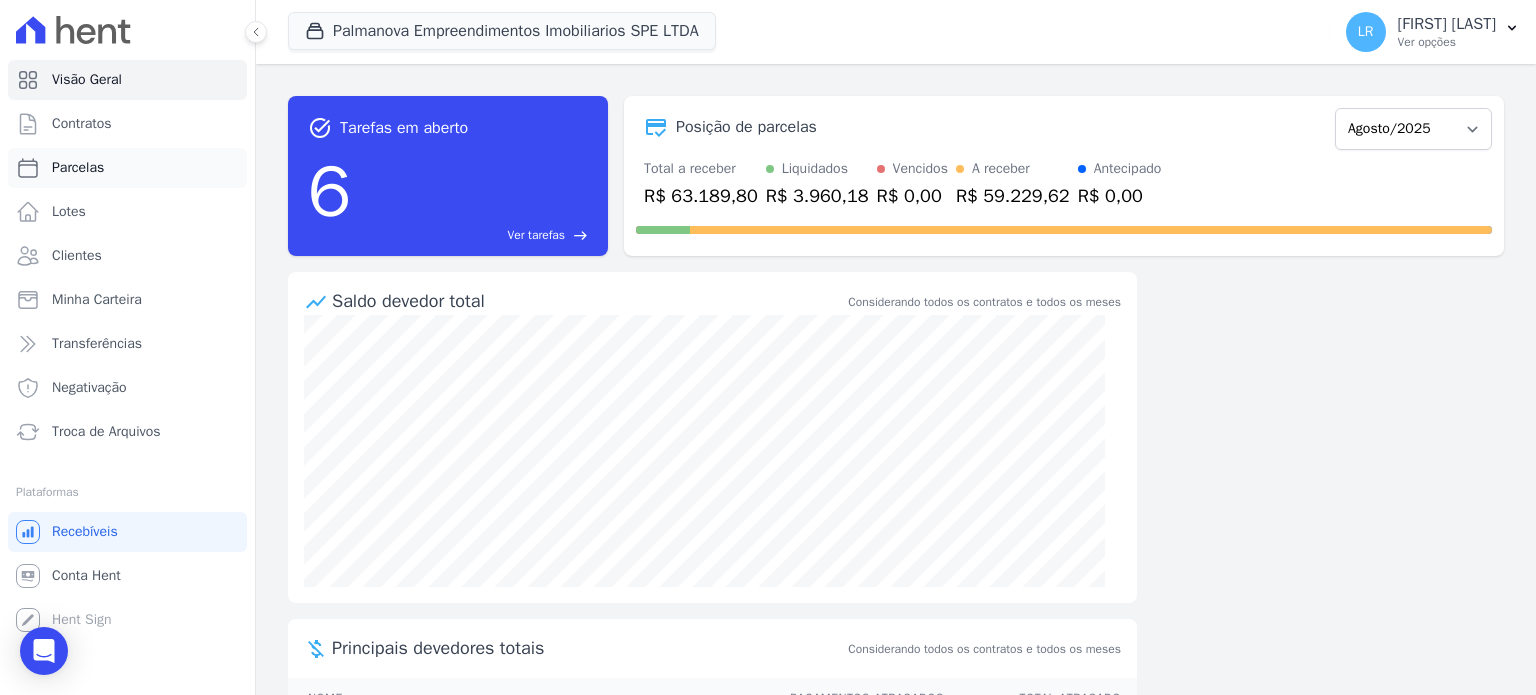 click on "Parcelas" at bounding box center (127, 168) 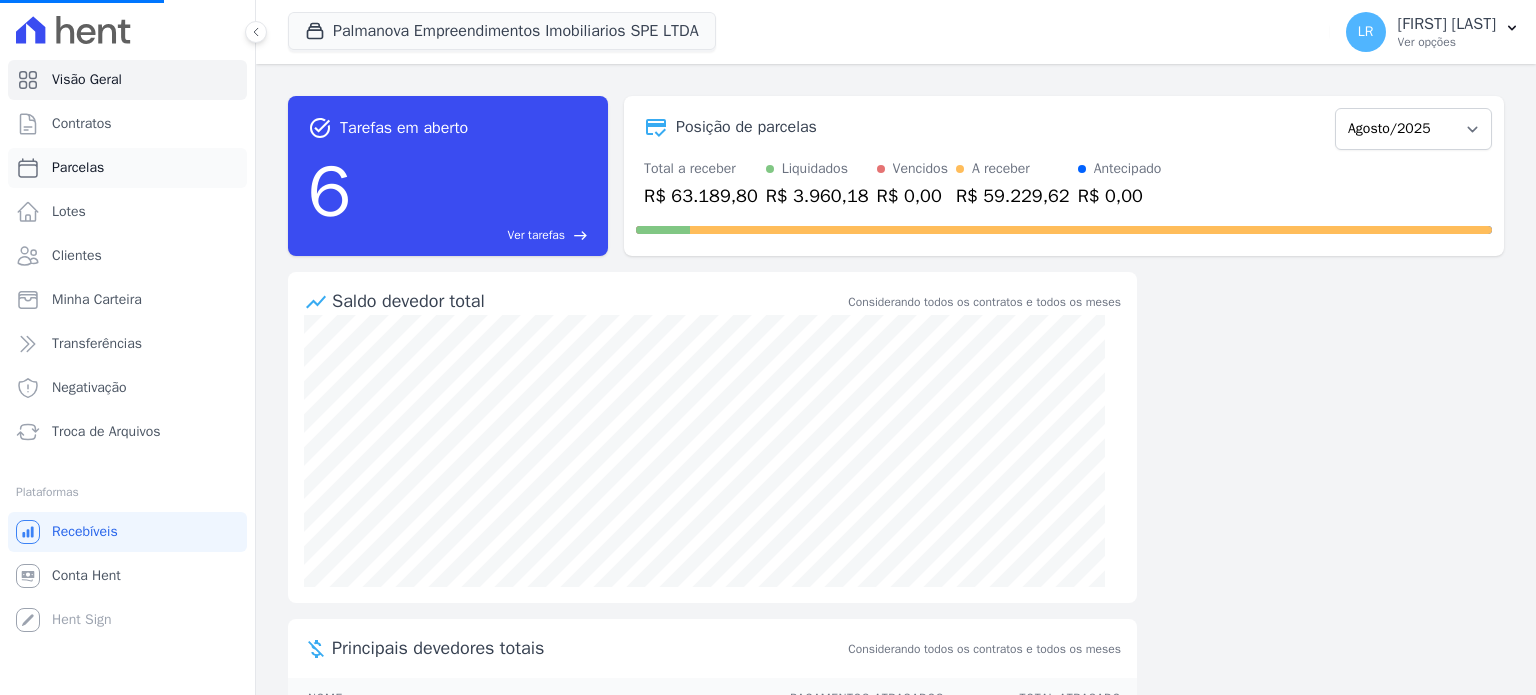 select 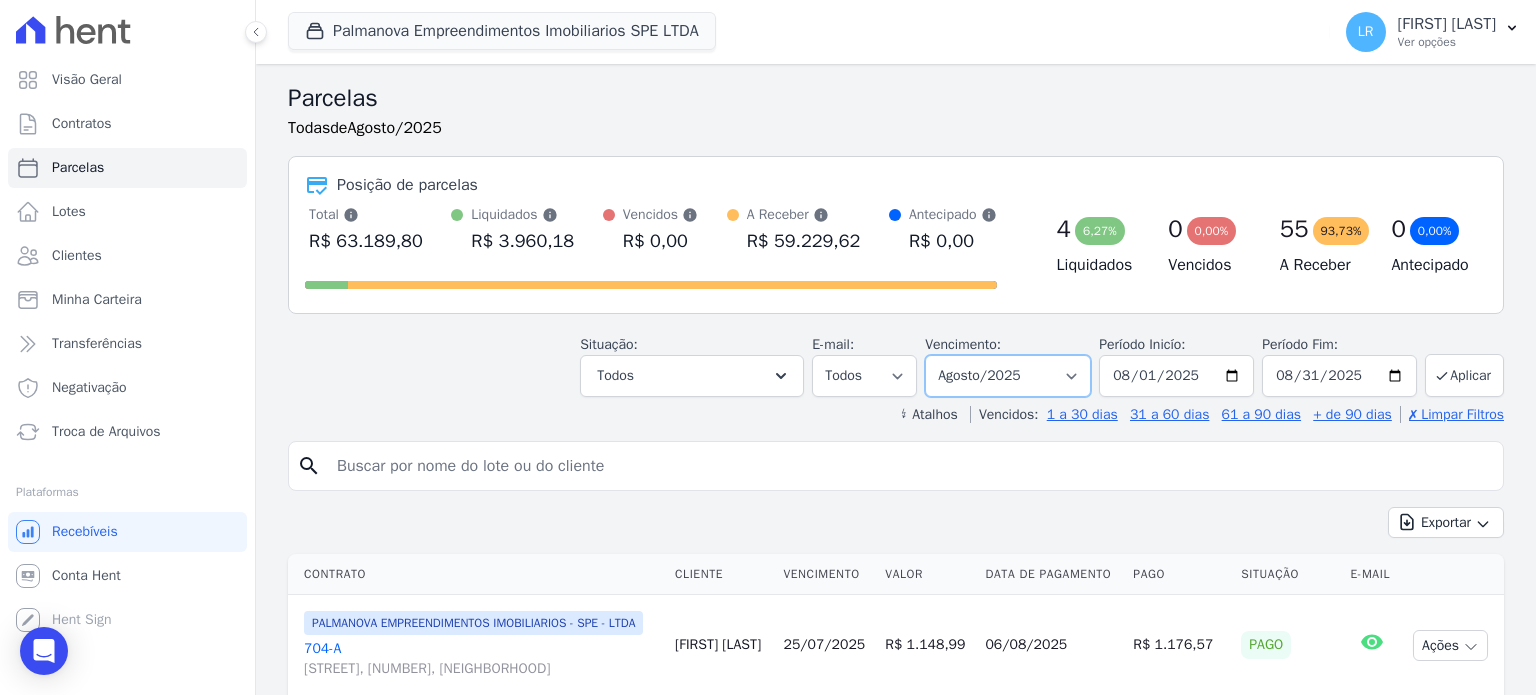 click on "Filtrar por período
────────
Todos os meses
Abril/2025
Maio/2025
Junho/2025
Julho/2025
Agosto/2025
Setembro/2025
Outubro/2025
Novembro/2025
Dezembro/2025
Janeiro/2026
Fevereiro/2026
Março/2026
Abril/2026
Maio/2026
Junho/2026
Julho/2026
Agosto/2026
Setembro/2026
Outubro/2026
Novembro/2026
Dezembro/2026
Janeiro/2027
Fevereiro/2027
Março/2027
Abril/2027
Maio/2027
Junho/2027
Julho/2027
Agosto/2027
Setembro/2027
Outubro/2027
Novembro/2027
Dezembro/2027
Janeiro/2028
Fevereiro/2028
Março/2028
Abril/2028
Maio/2028
Junho/2028
Julho/2028
Agosto/2028
Setembro/2028
Outubro/2028
Novembro/2028
Dezembro/2028
Janeiro/2029
Fevereiro/2029
Março/2029
Abril/2029
Maio/2029
Junho/2029
Julho/2029
Agosto/2029
Setembro/2029
Outubro/2029
Novembro/2029
Dezembro/2029
Janeiro/2030
Fevereiro/2030
Março/2030
Abril/2030
Maio/2030
Junho/2030
Julho/2030
Agosto/2030" at bounding box center (1008, 376) 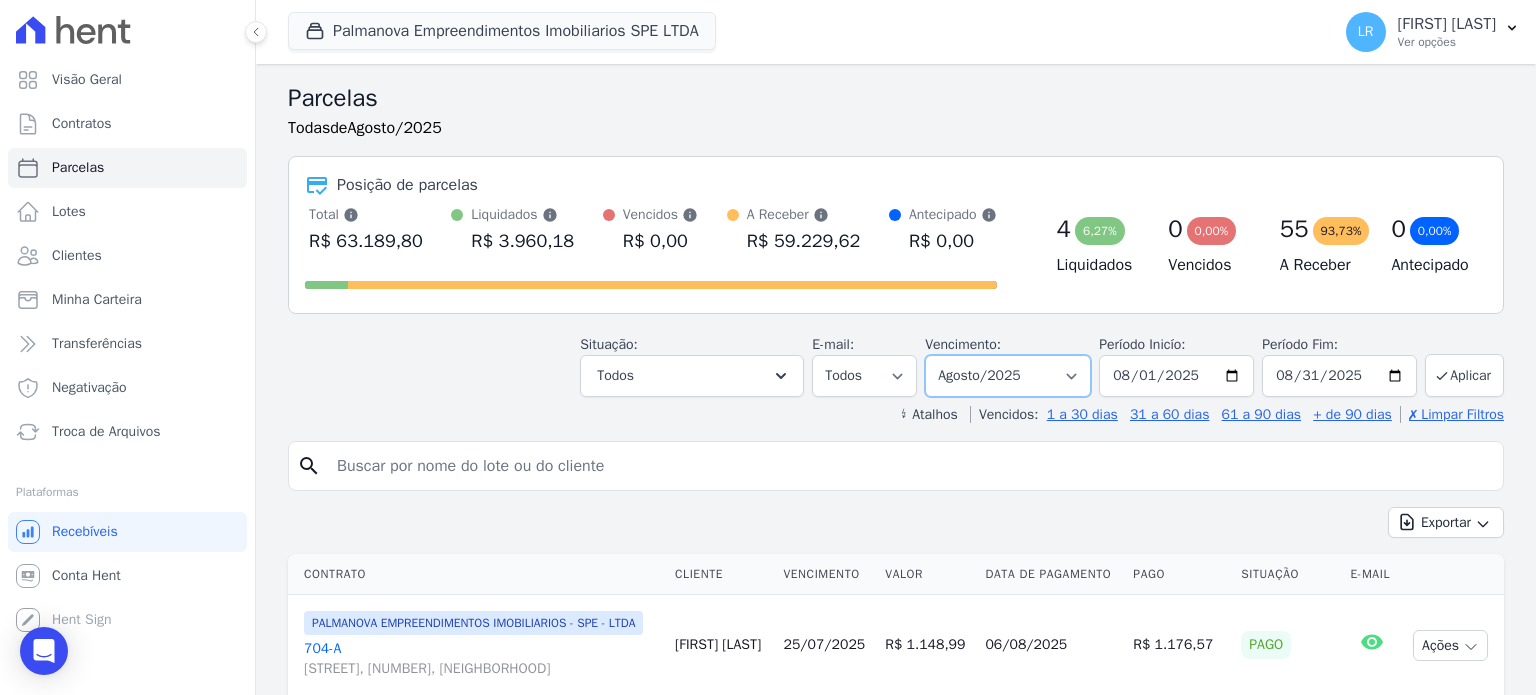 select on "07/2025" 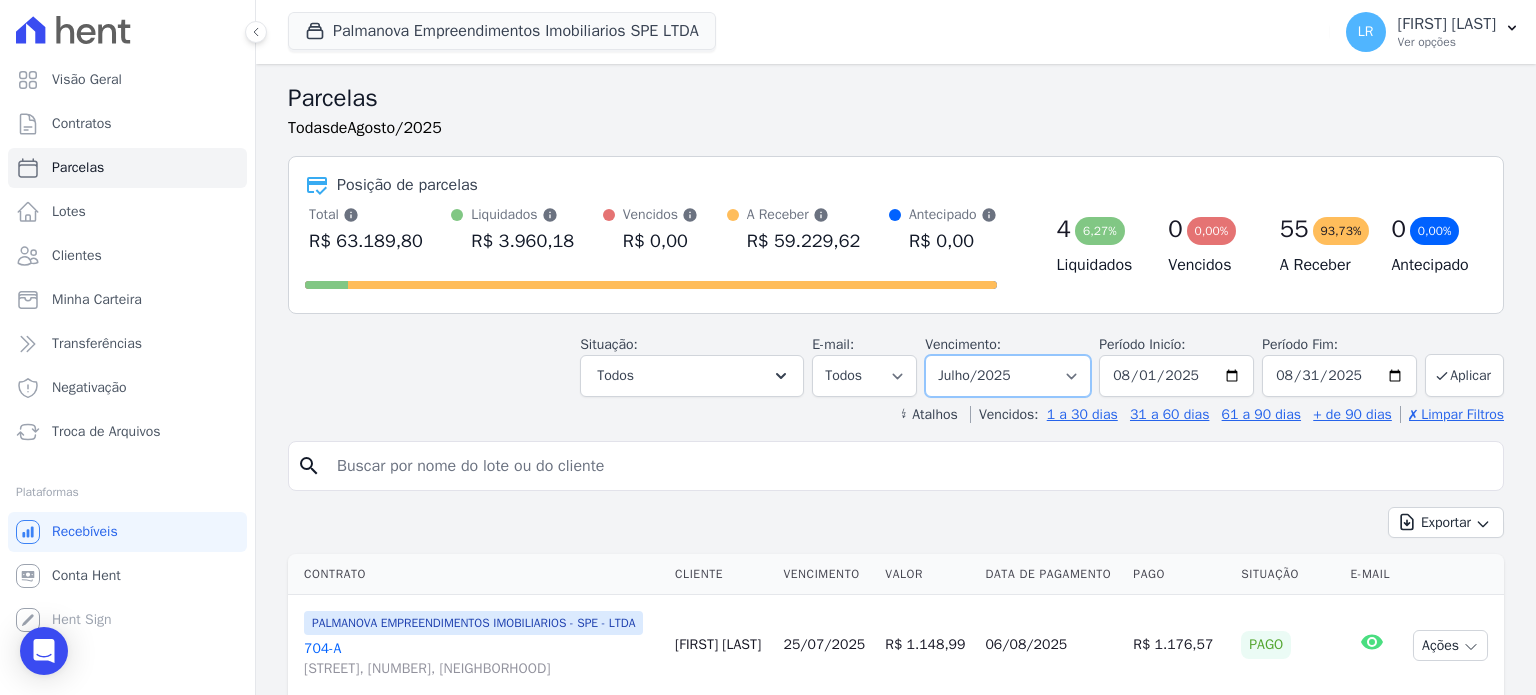 click on "Filtrar por período
────────
Todos os meses
Abril/2025
Maio/2025
Junho/2025
Julho/2025
Agosto/2025
Setembro/2025
Outubro/2025
Novembro/2025
Dezembro/2025
Janeiro/2026
Fevereiro/2026
Março/2026
Abril/2026
Maio/2026
Junho/2026
Julho/2026
Agosto/2026
Setembro/2026
Outubro/2026
Novembro/2026
Dezembro/2026
Janeiro/2027
Fevereiro/2027
Março/2027
Abril/2027
Maio/2027
Junho/2027
Julho/2027
Agosto/2027
Setembro/2027
Outubro/2027
Novembro/2027
Dezembro/2027
Janeiro/2028
Fevereiro/2028
Março/2028
Abril/2028
Maio/2028
Junho/2028
Julho/2028
Agosto/2028
Setembro/2028
Outubro/2028
Novembro/2028
Dezembro/2028
Janeiro/2029
Fevereiro/2029
Março/2029
Abril/2029
Maio/2029
Junho/2029
Julho/2029
Agosto/2029
Setembro/2029
Outubro/2029
Novembro/2029
Dezembro/2029
Janeiro/2030
Fevereiro/2030
Março/2030
Abril/2030
Maio/2030
Junho/2030
Julho/2030
Agosto/2030" at bounding box center (1008, 376) 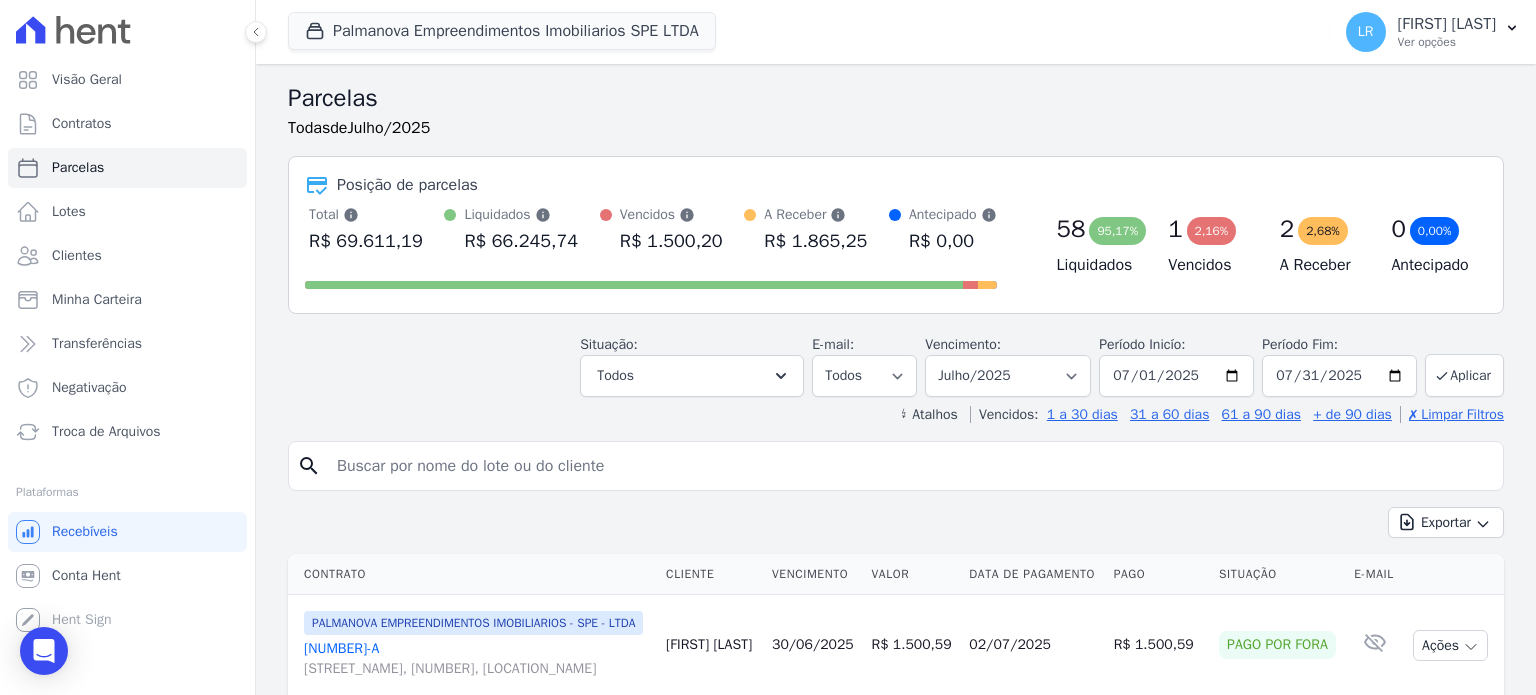 select 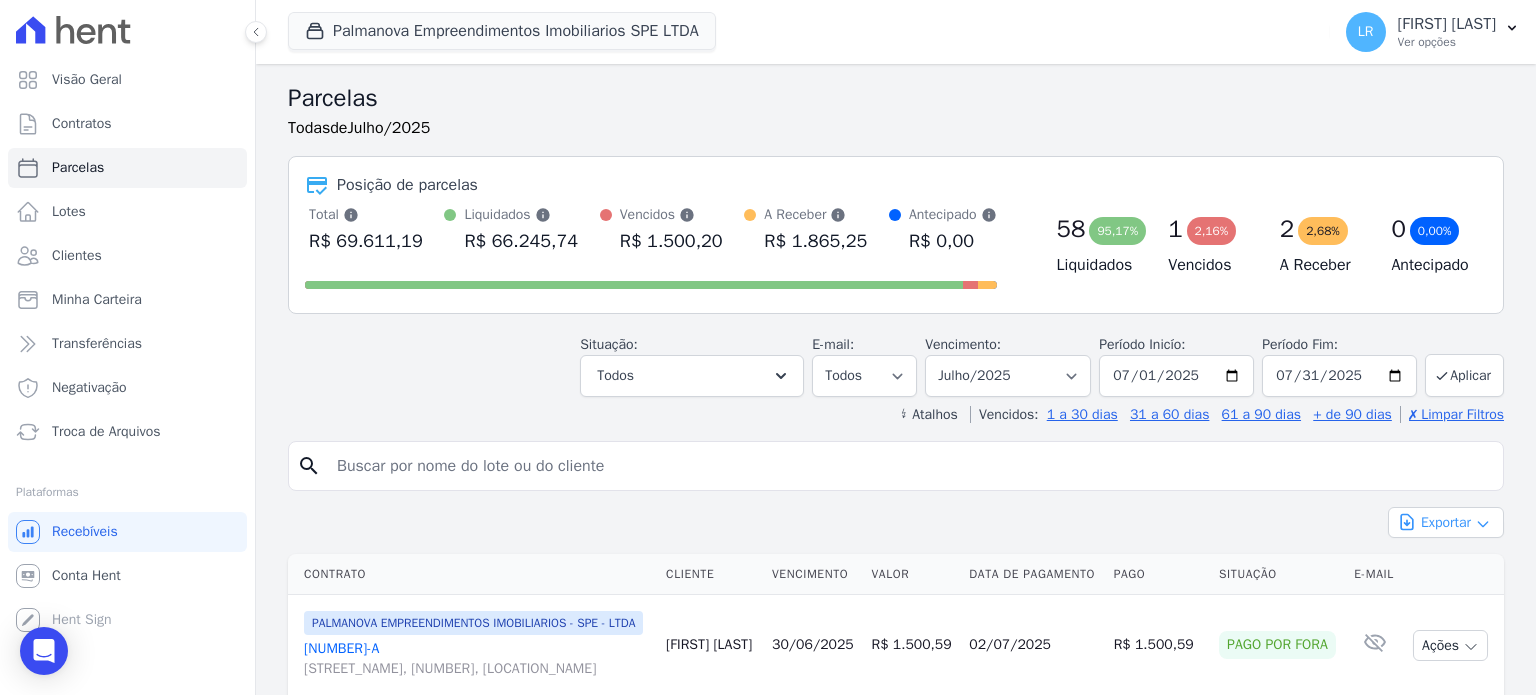 click on "Exportar" at bounding box center (1446, 522) 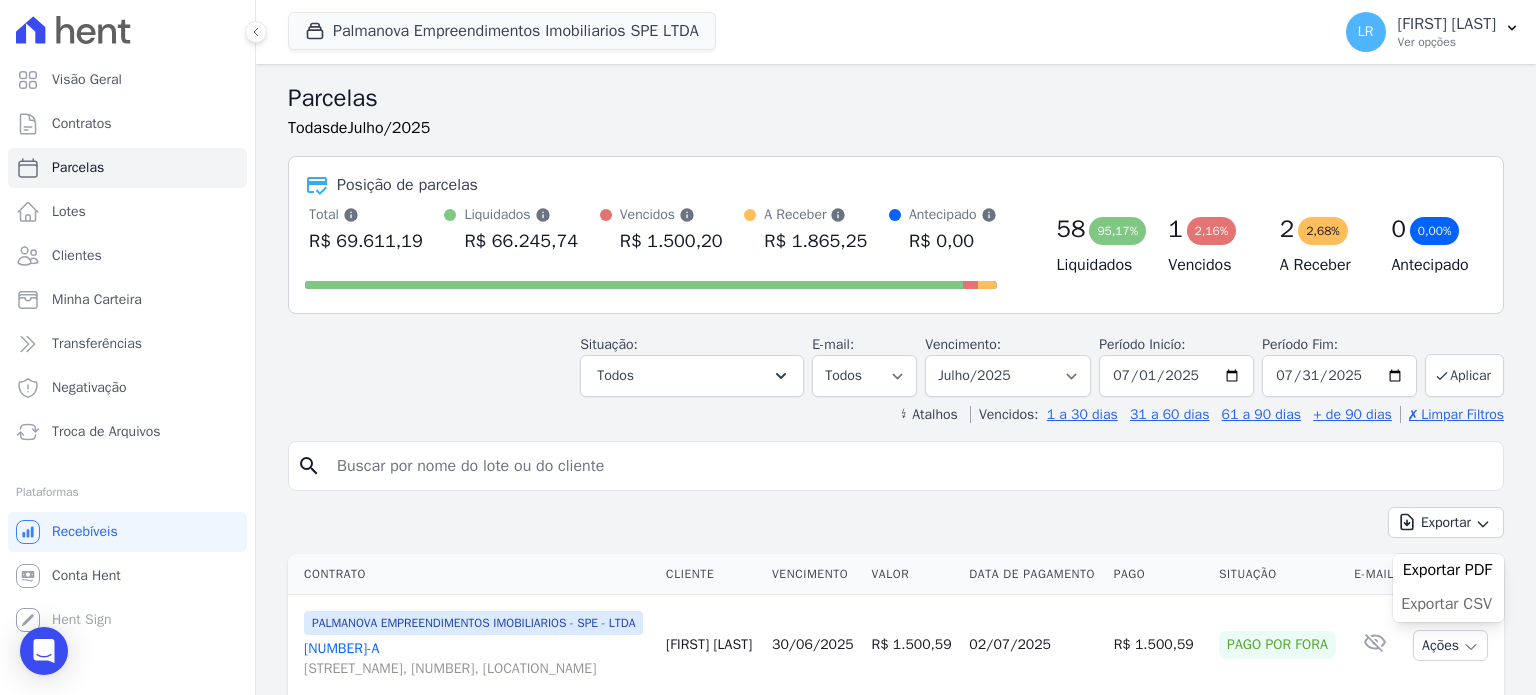 click on "Exportar CSV" at bounding box center (1446, 604) 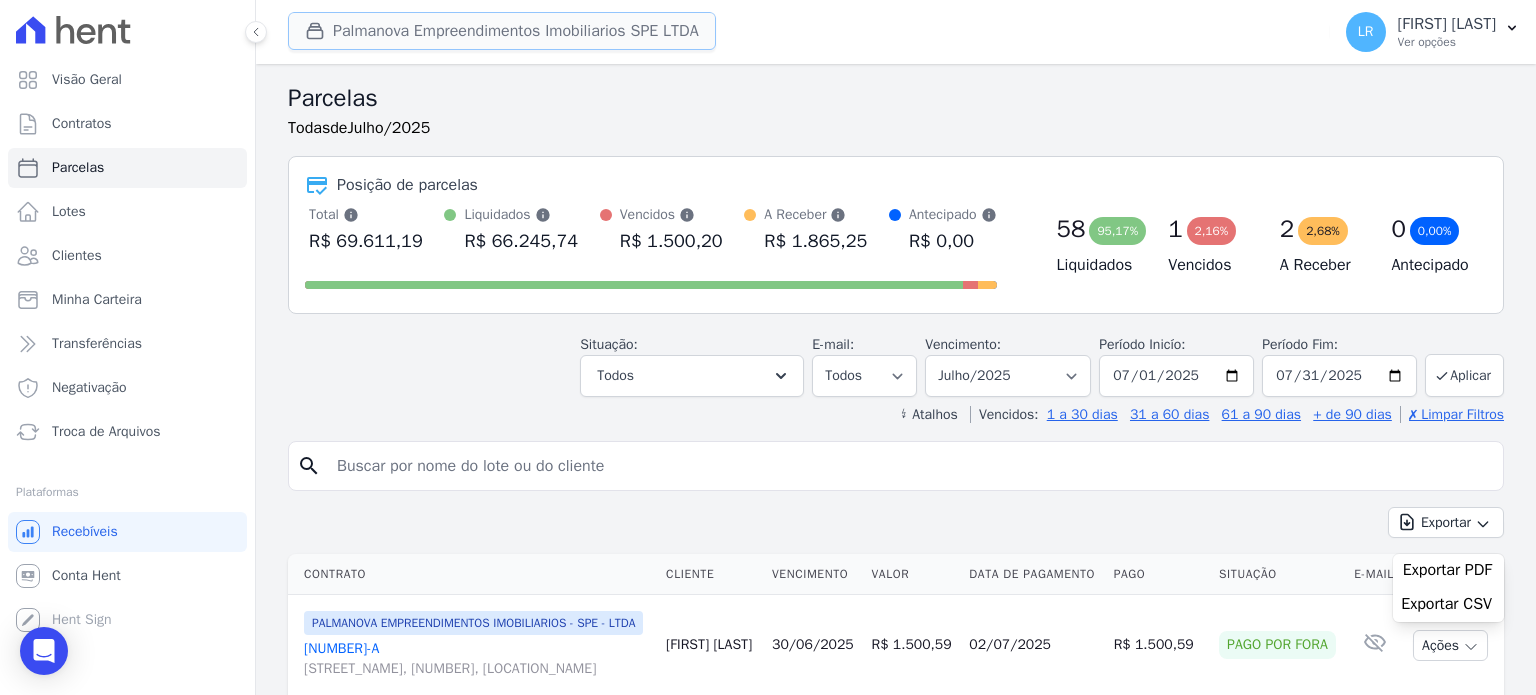 click on "Palmanova Empreendimentos Imobiliarios   SPE   LTDA" at bounding box center (502, 31) 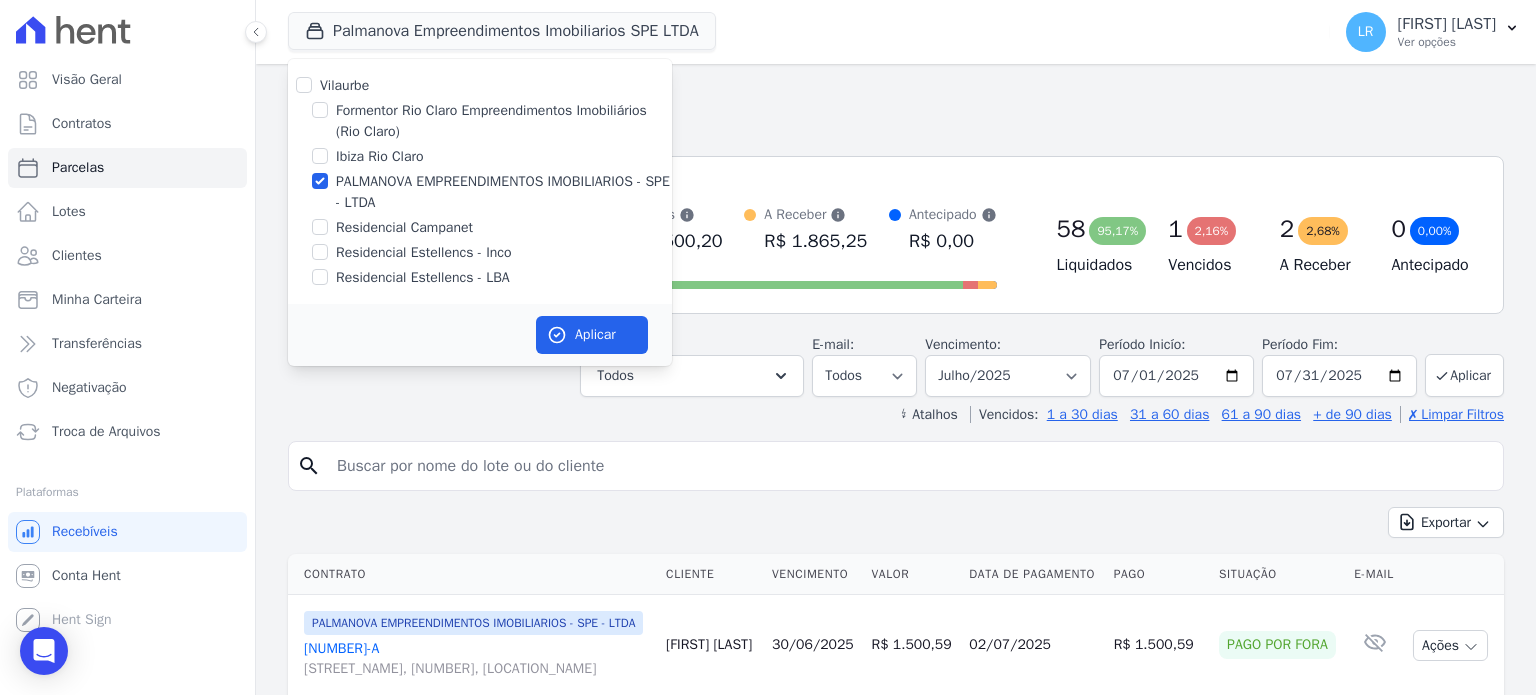 click on "Residencial Estellencs - LBA" at bounding box center [423, 277] 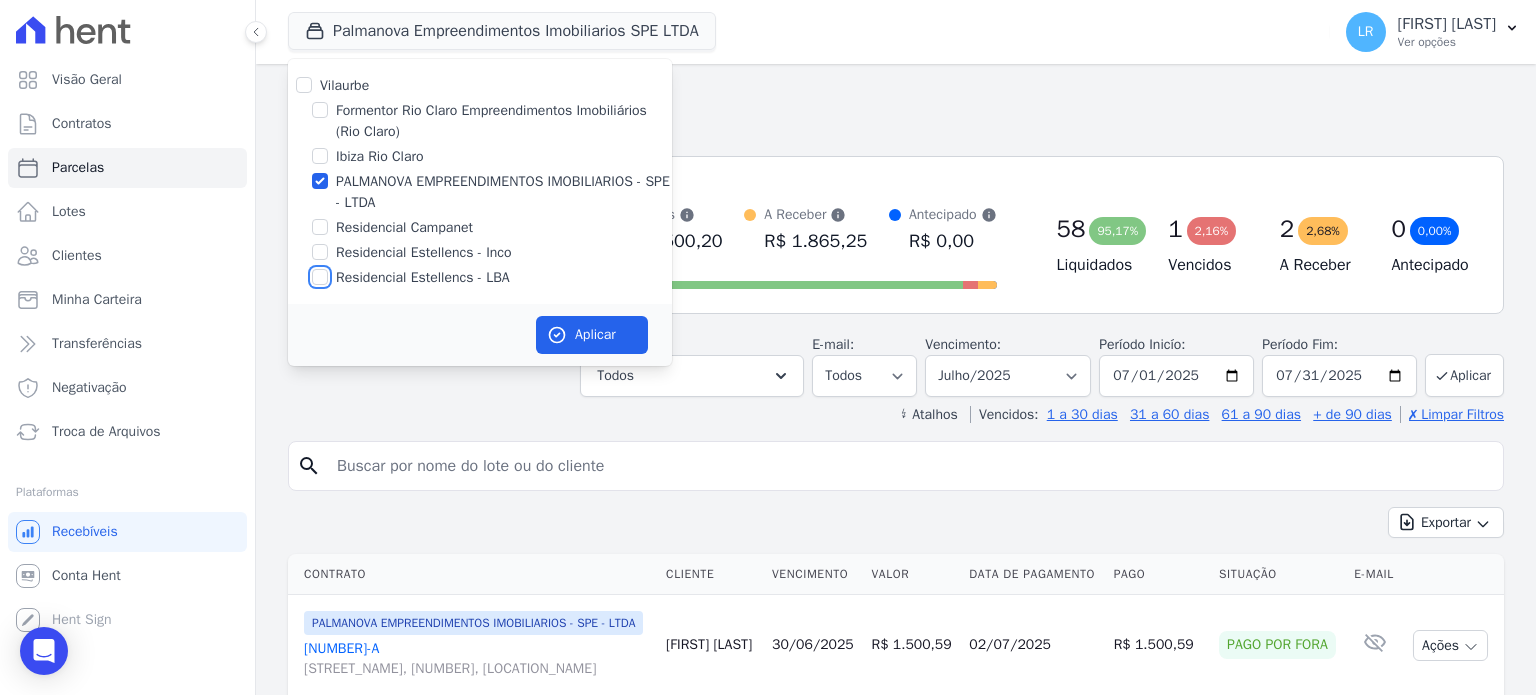click on "Residencial Estellencs - LBA" at bounding box center [320, 277] 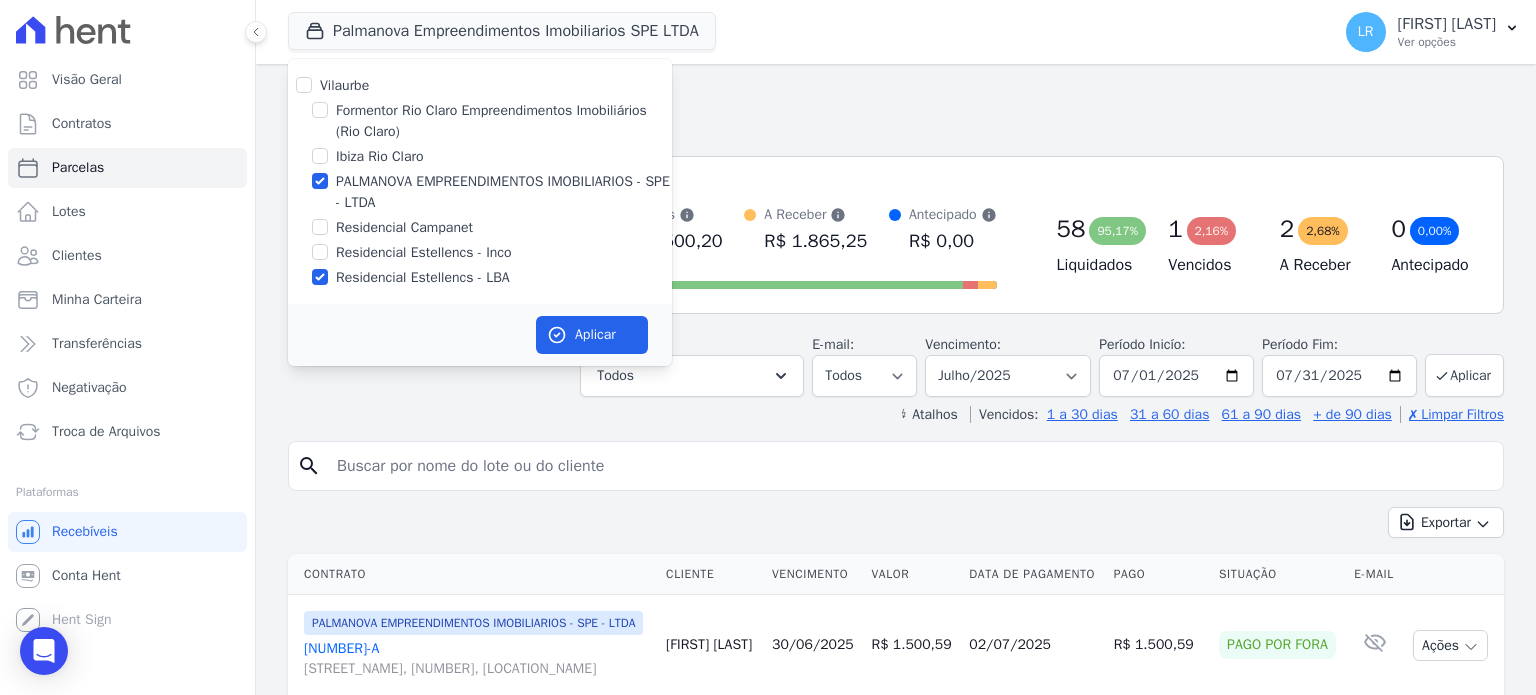 click on "PALMANOVA EMPREENDIMENTOS IMOBILIARIOS - SPE - LTDA" at bounding box center (504, 192) 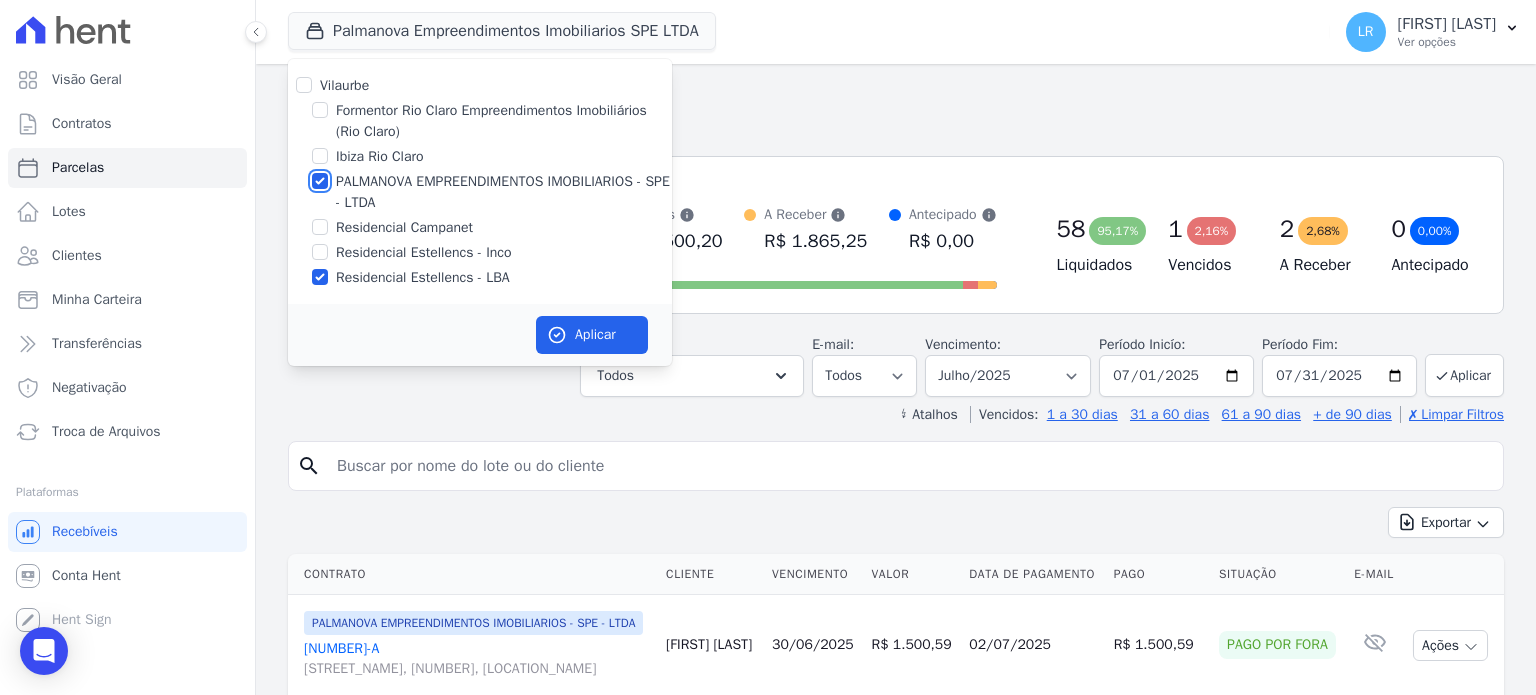click on "PALMANOVA EMPREENDIMENTOS IMOBILIARIOS - SPE - LTDA" at bounding box center (320, 181) 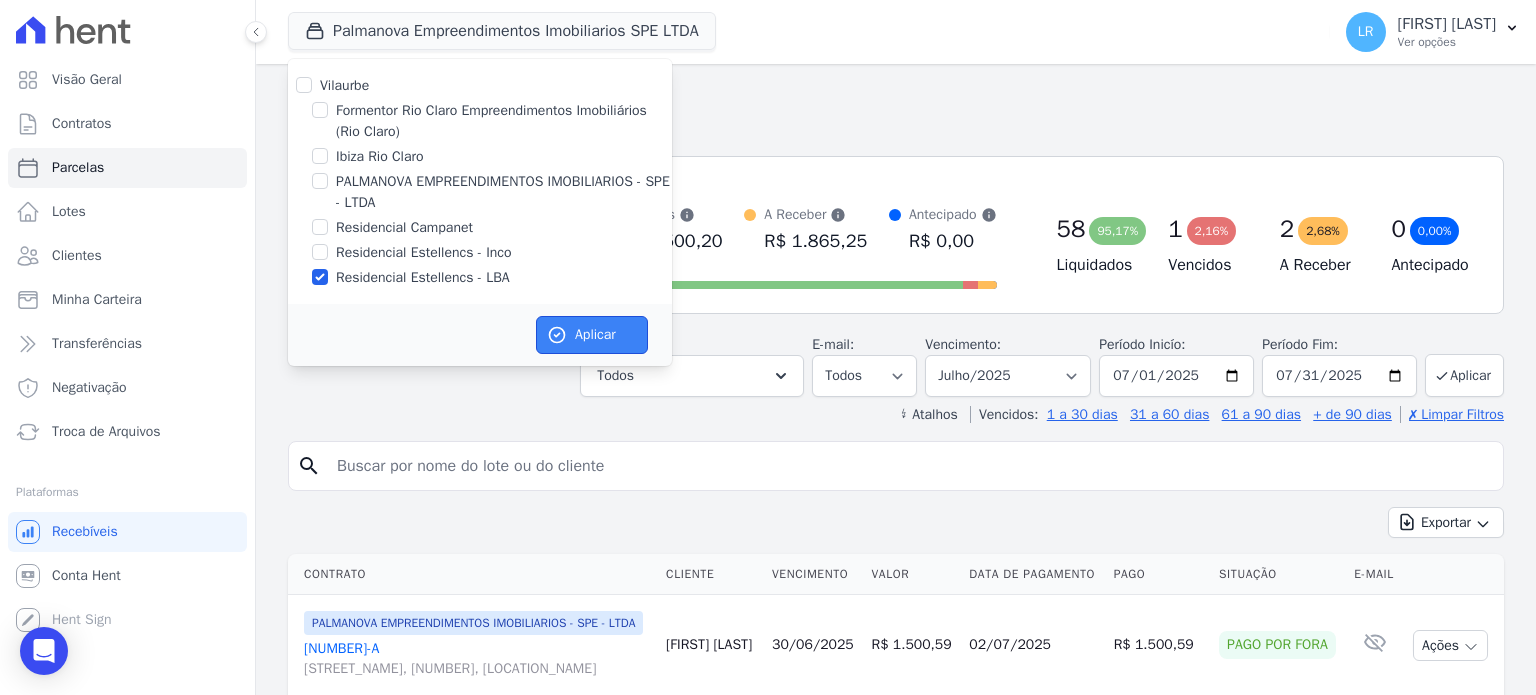 click on "Aplicar" at bounding box center [592, 335] 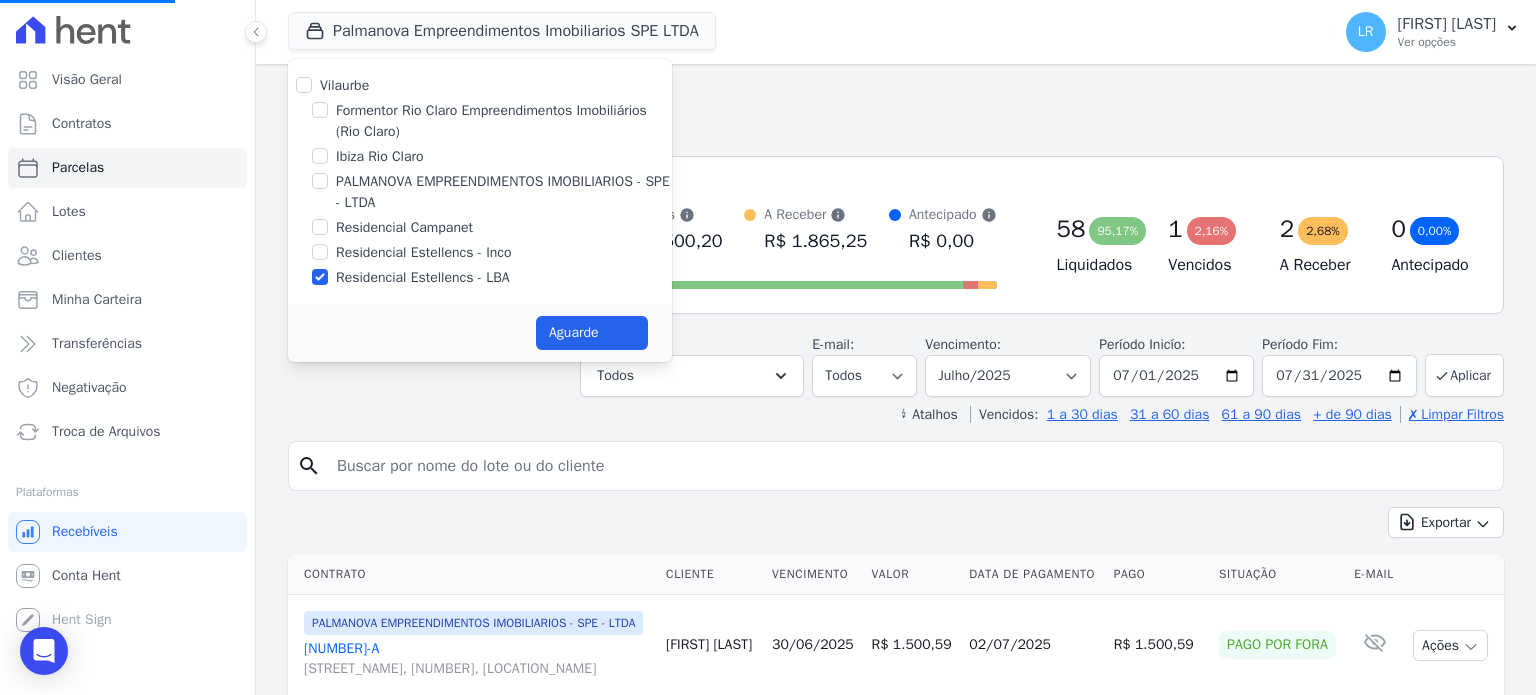 select 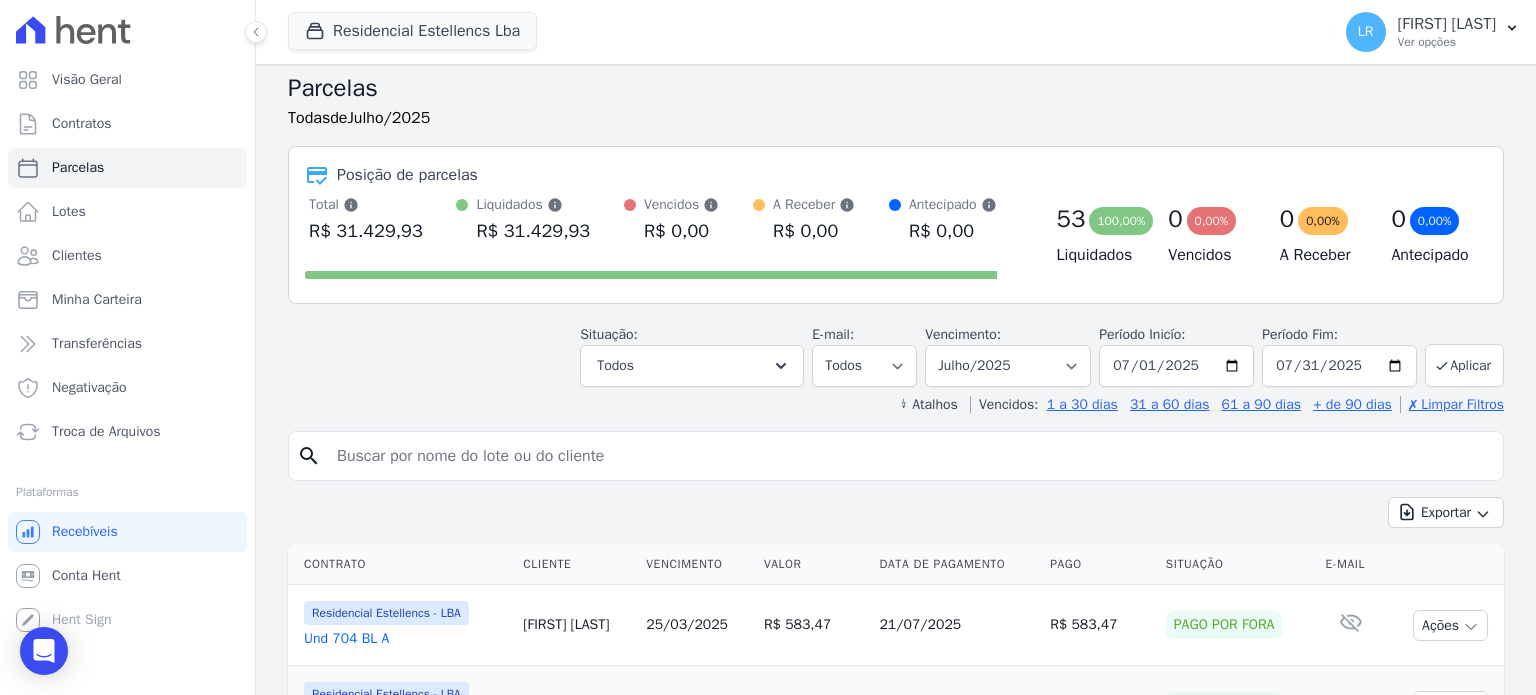 scroll, scrollTop: 0, scrollLeft: 0, axis: both 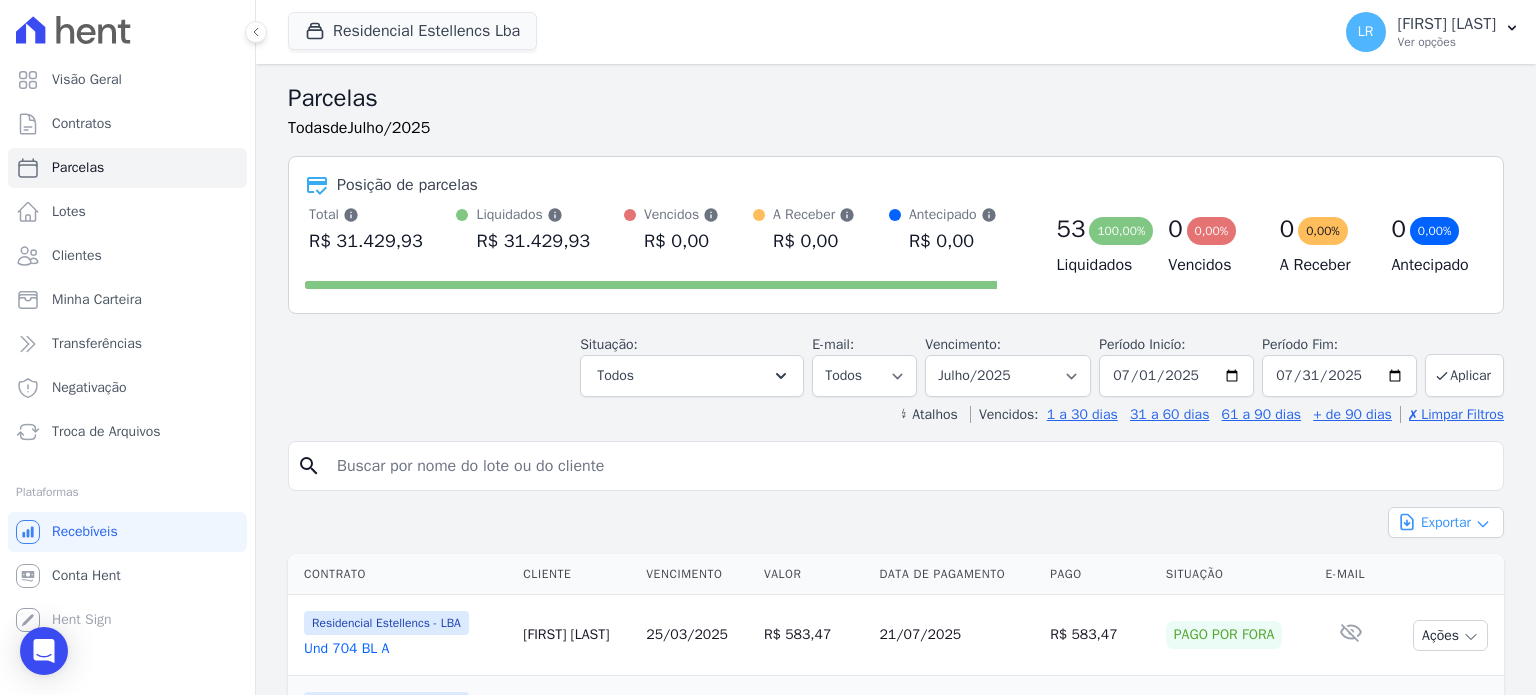 click on "Exportar" at bounding box center [1446, 522] 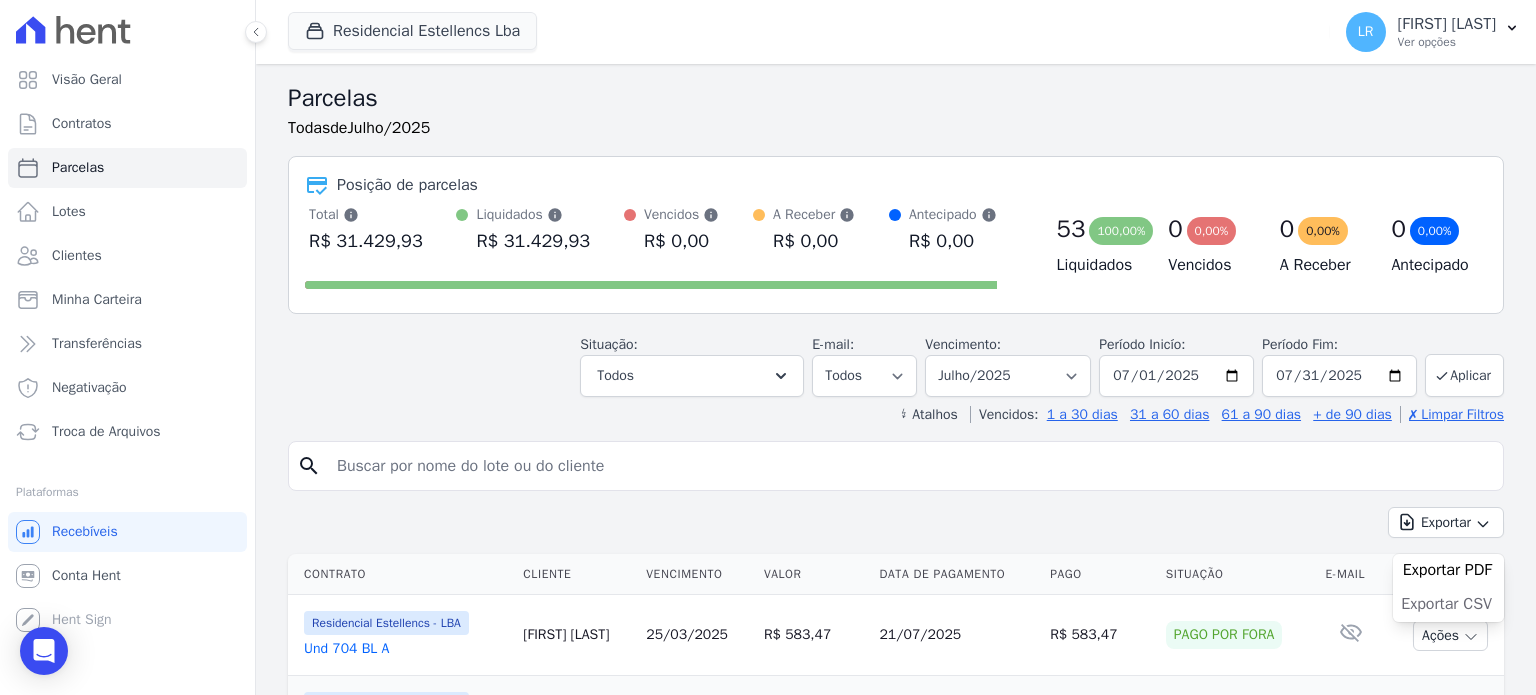 click on "Exportar CSV" at bounding box center (1446, 604) 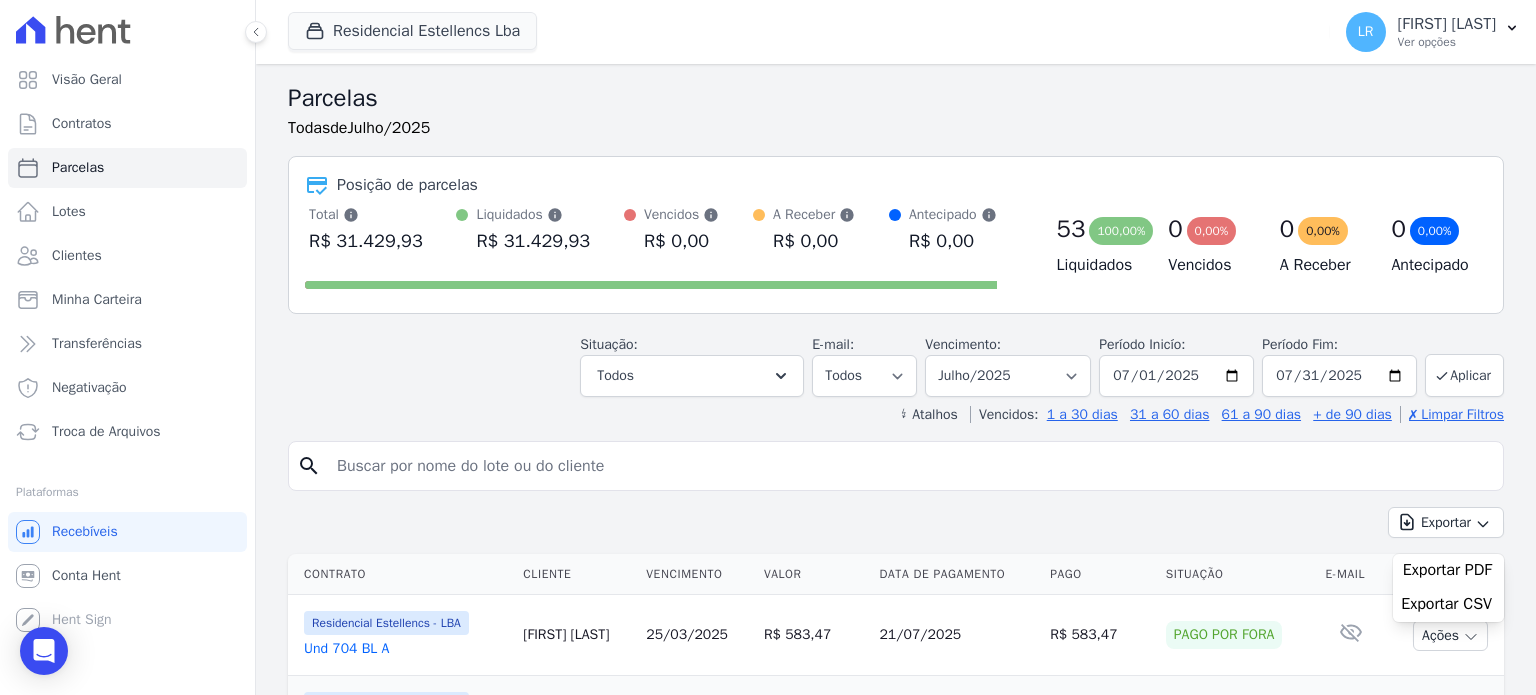 click on "Parcelas" at bounding box center [896, 98] 